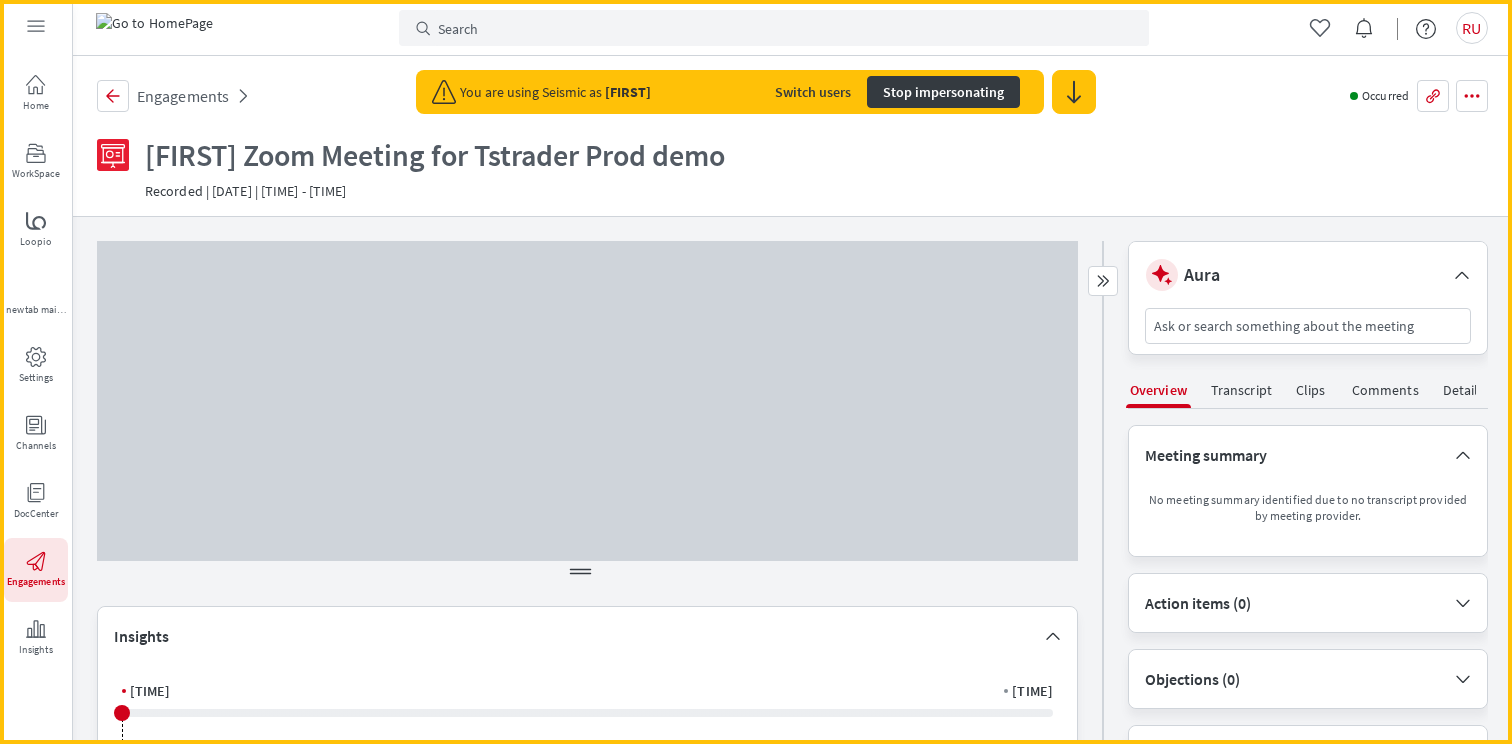 scroll, scrollTop: 0, scrollLeft: 0, axis: both 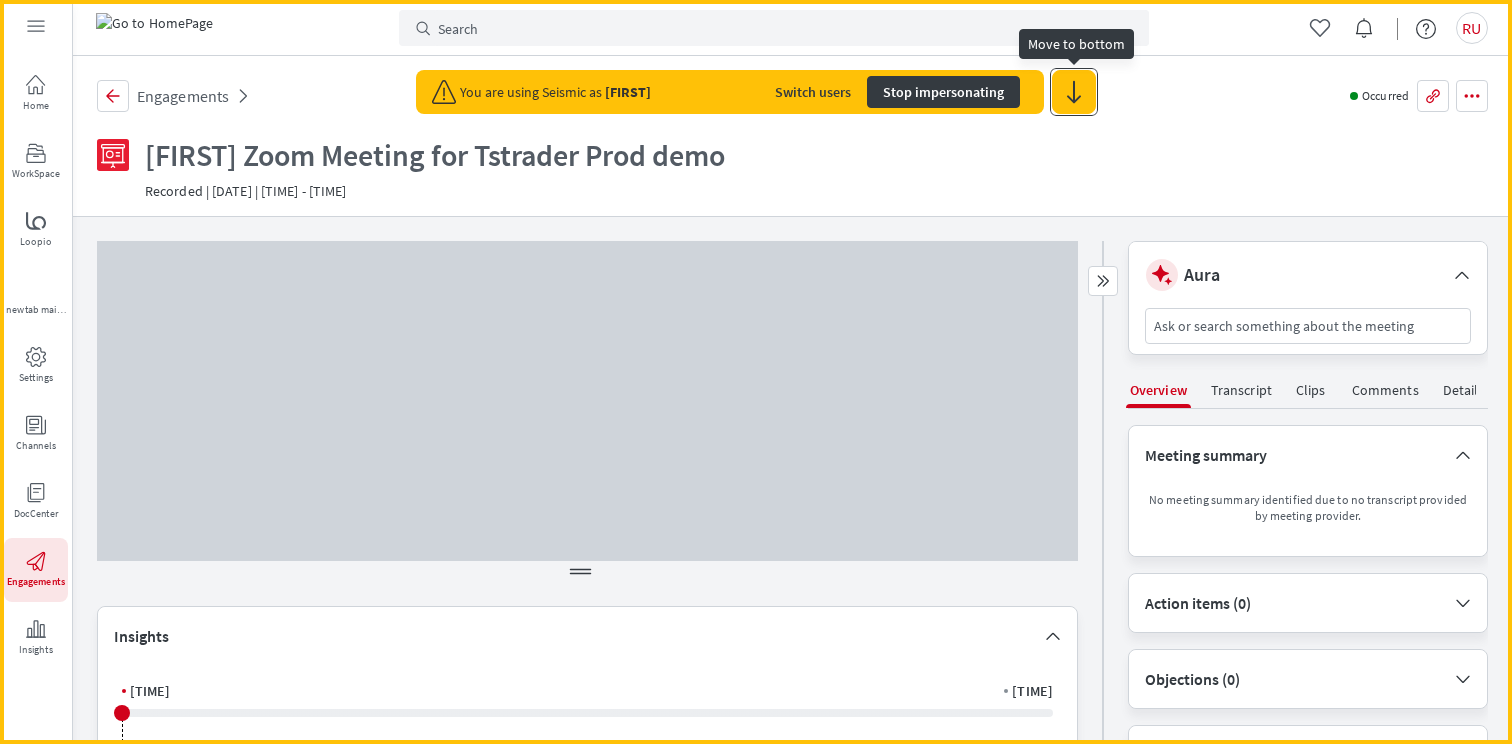 click on "arrow" at bounding box center [1074, 92] 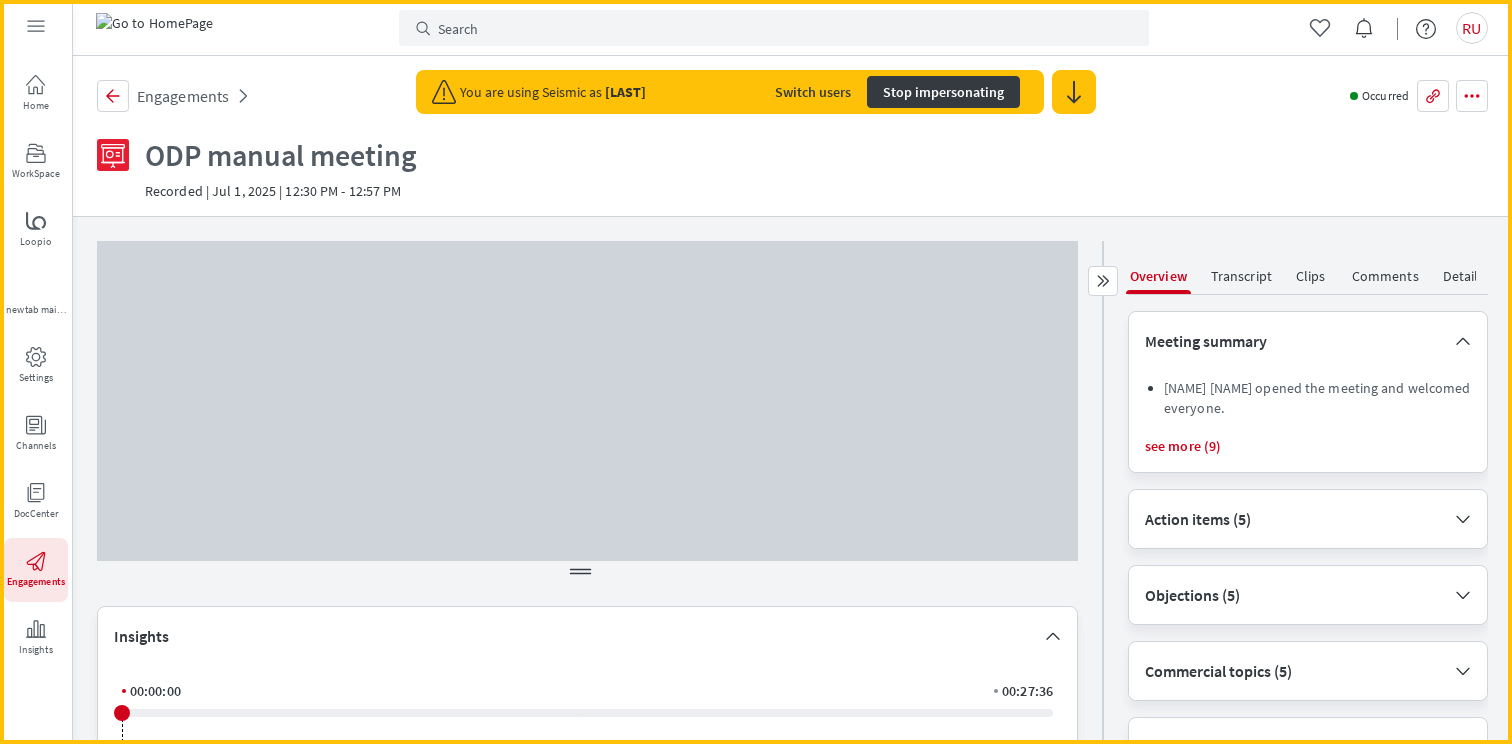 scroll, scrollTop: 0, scrollLeft: 0, axis: both 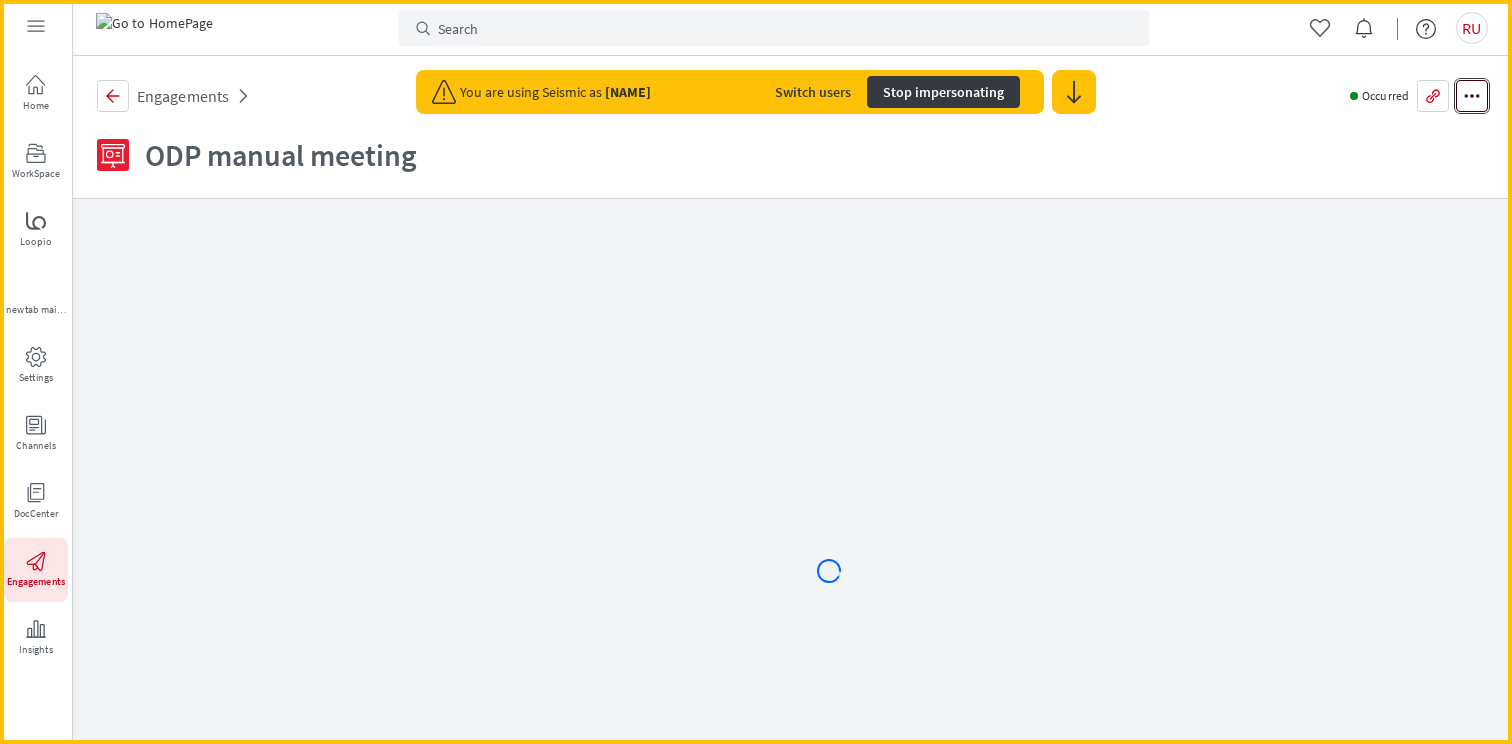 click on "More actions" at bounding box center (1472, 96) 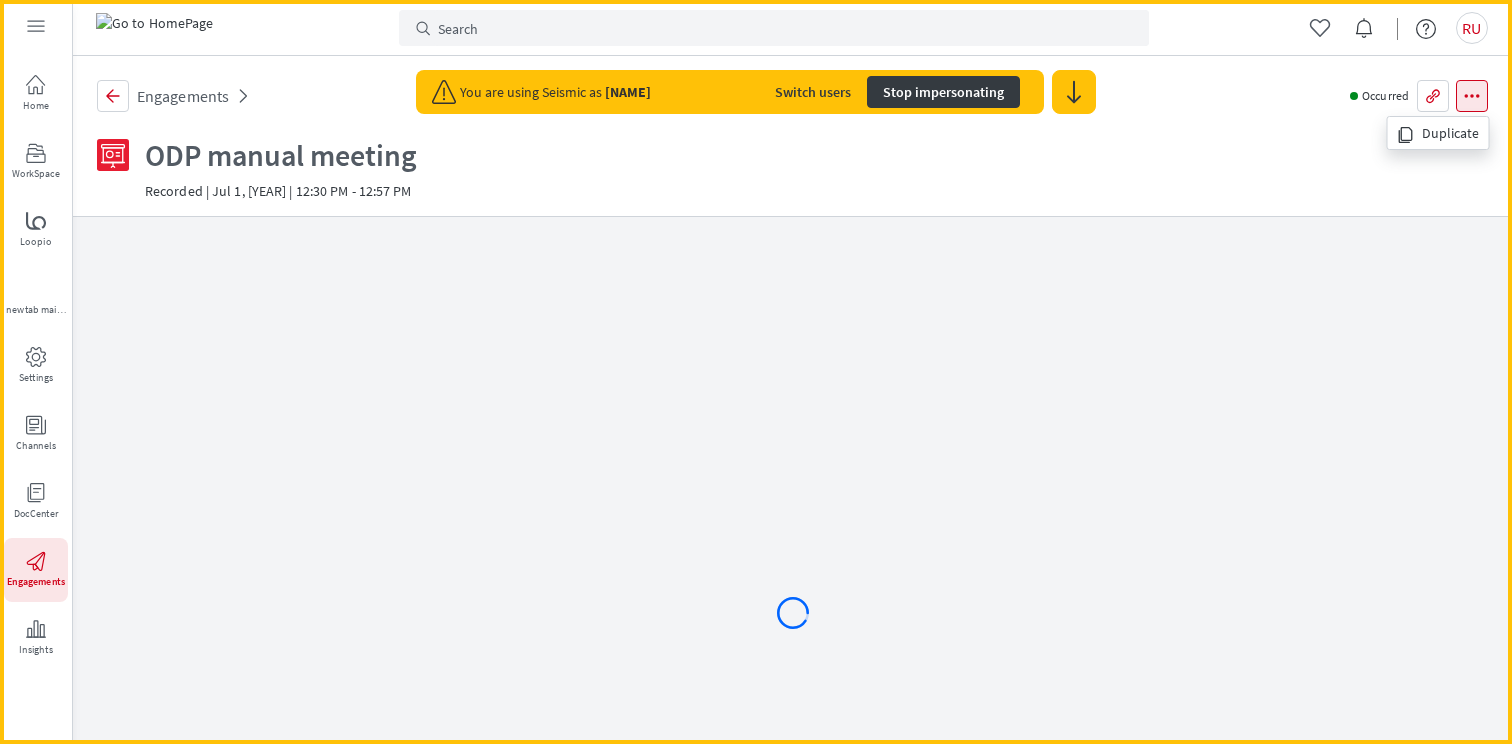 click on "Occurred" at bounding box center [1385, 96] 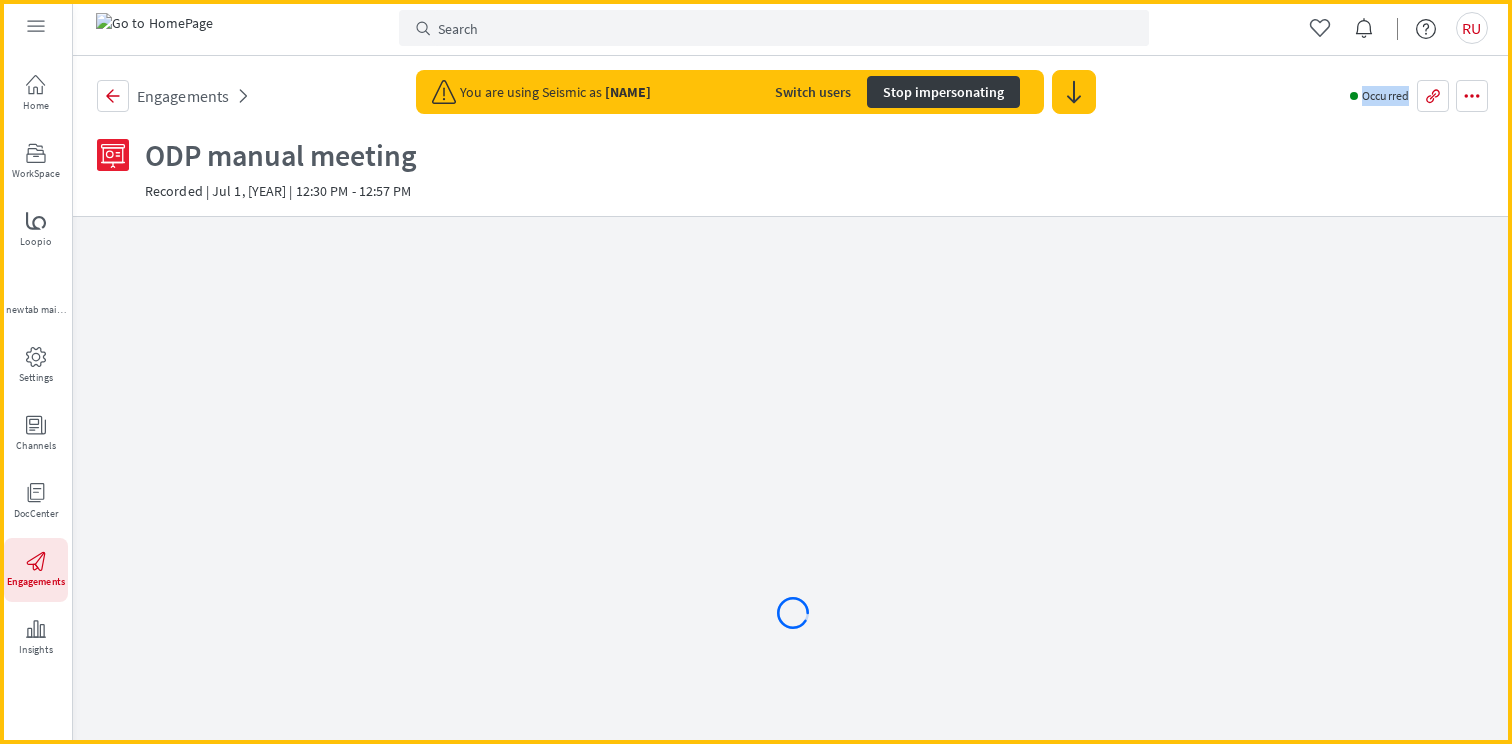 click on "Occurred" at bounding box center (1385, 96) 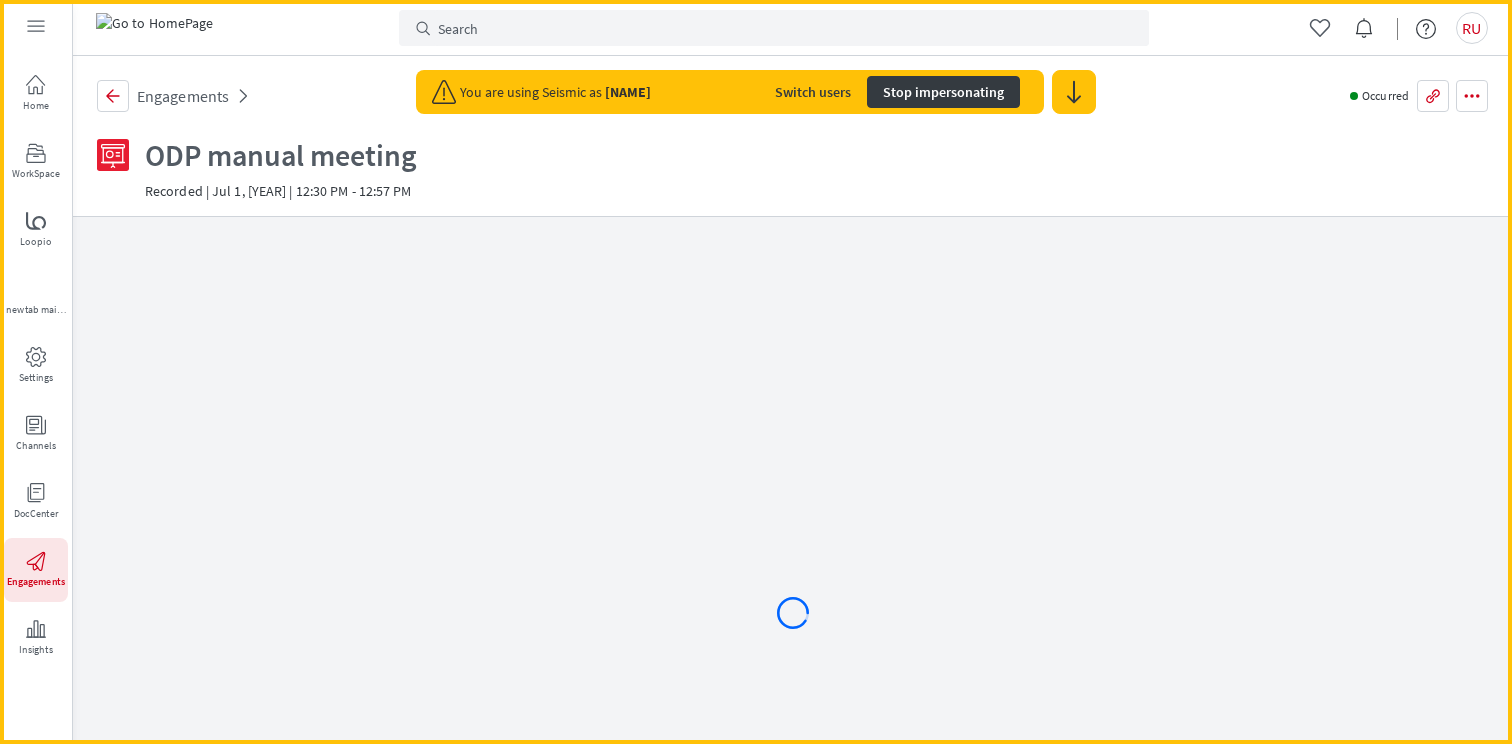click on "Go back Engagements" at bounding box center [723, 96] 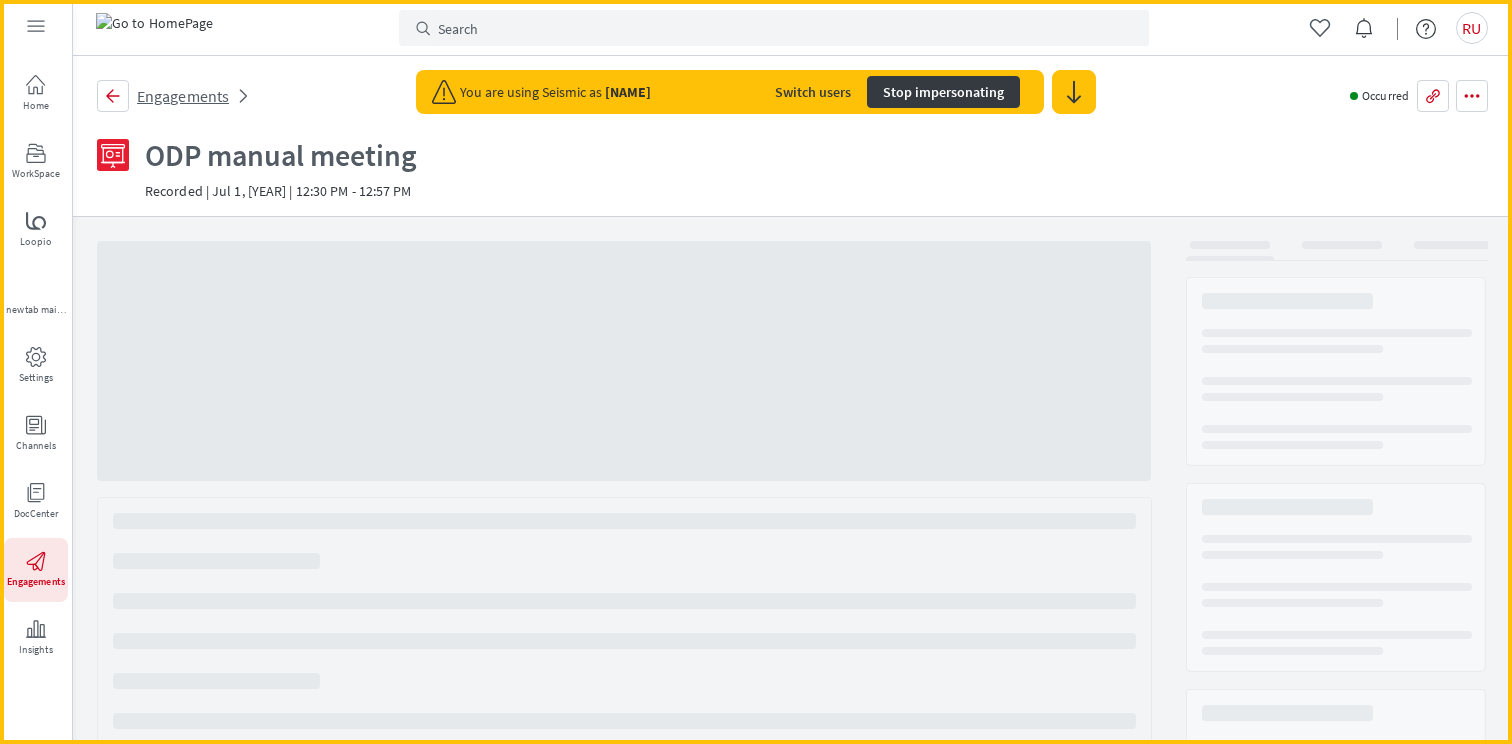 scroll, scrollTop: 0, scrollLeft: 0, axis: both 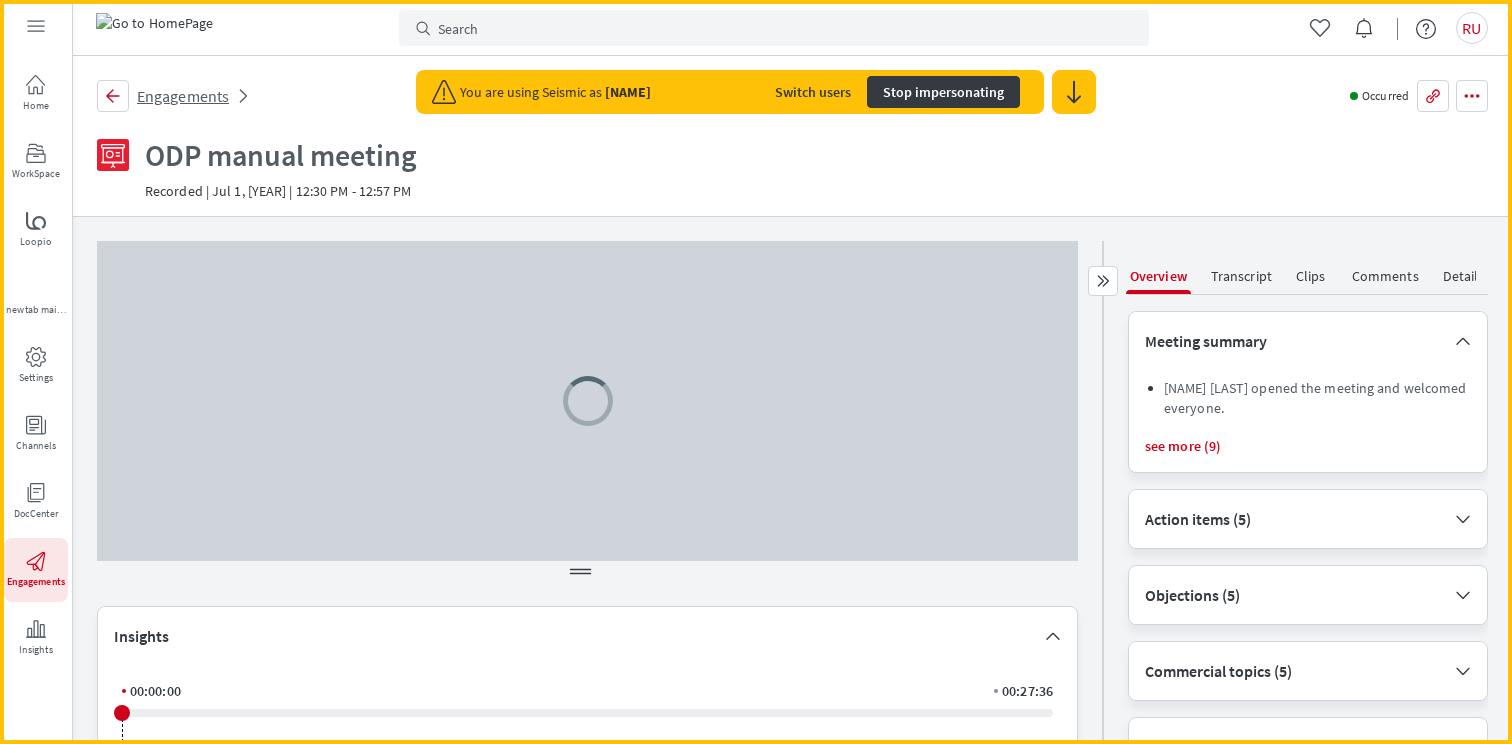 click on "Engagements" at bounding box center [183, 96] 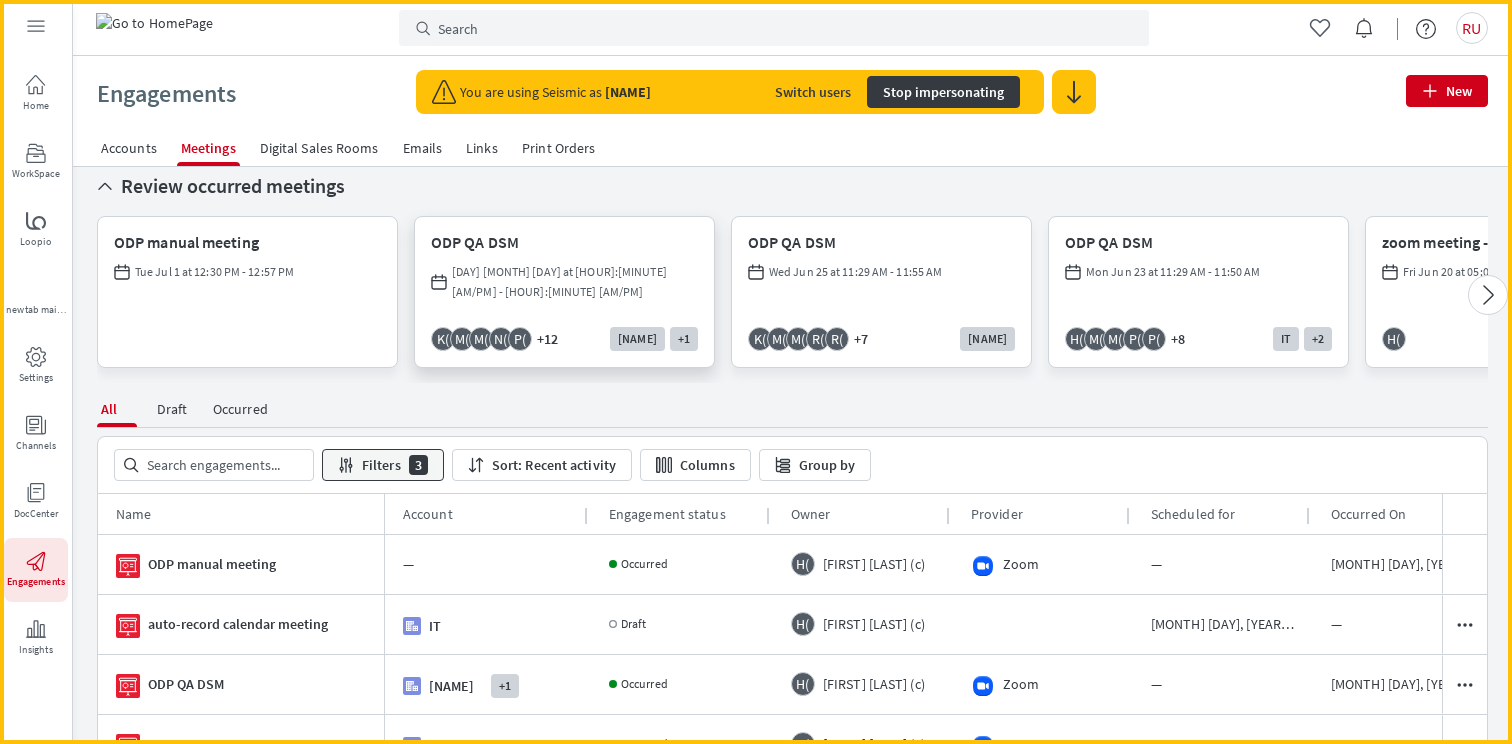 scroll, scrollTop: 209, scrollLeft: 0, axis: vertical 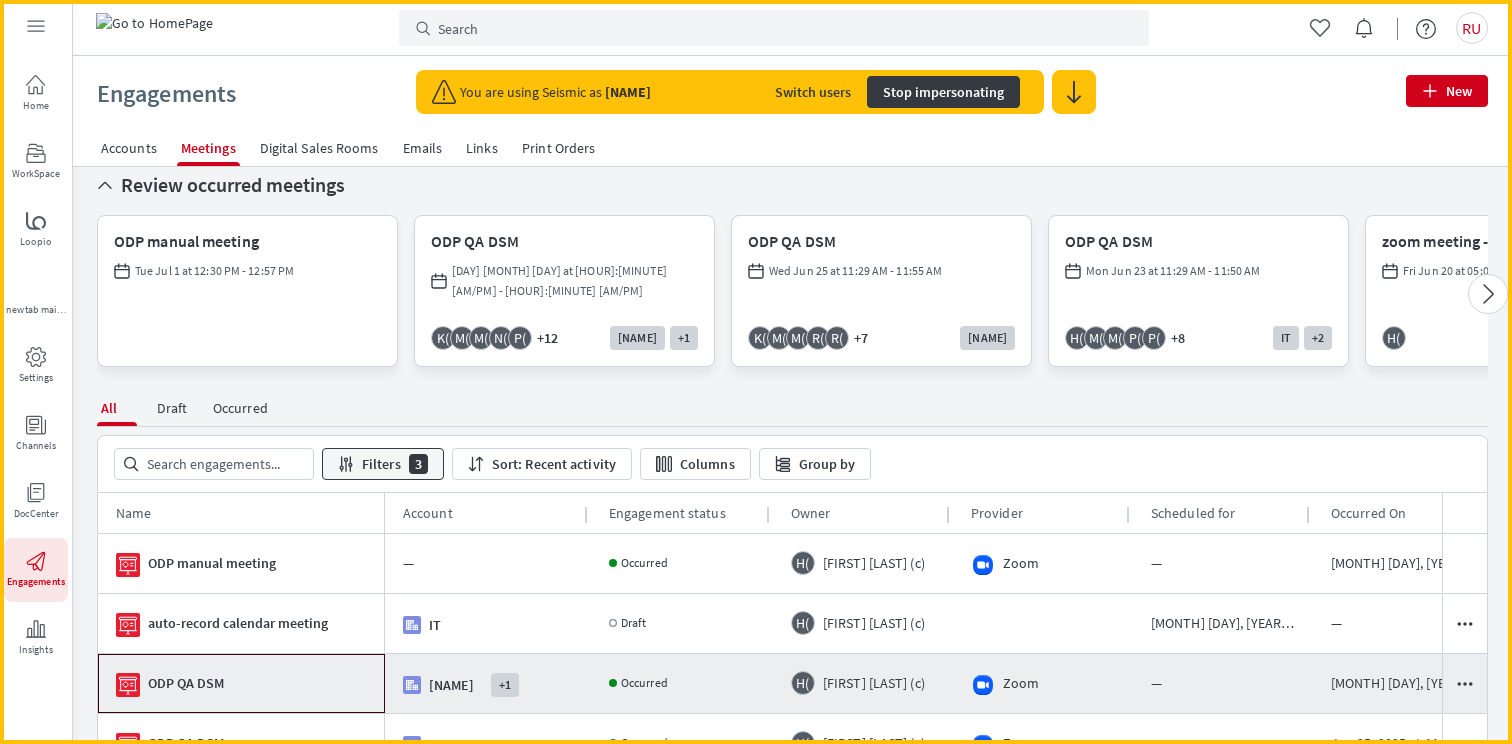 click on "ODP QA DSM" at bounding box center (257, 684) 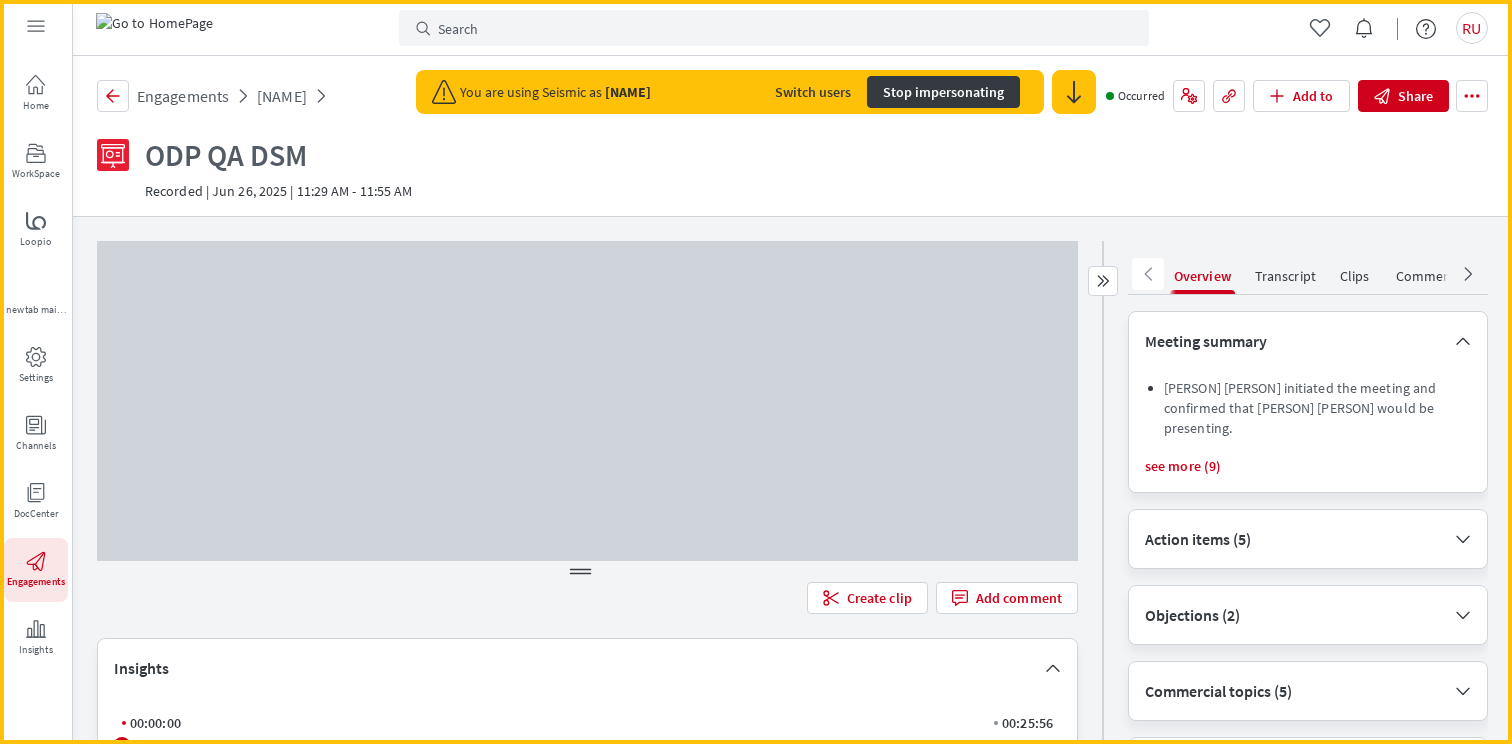 scroll, scrollTop: 0, scrollLeft: 0, axis: both 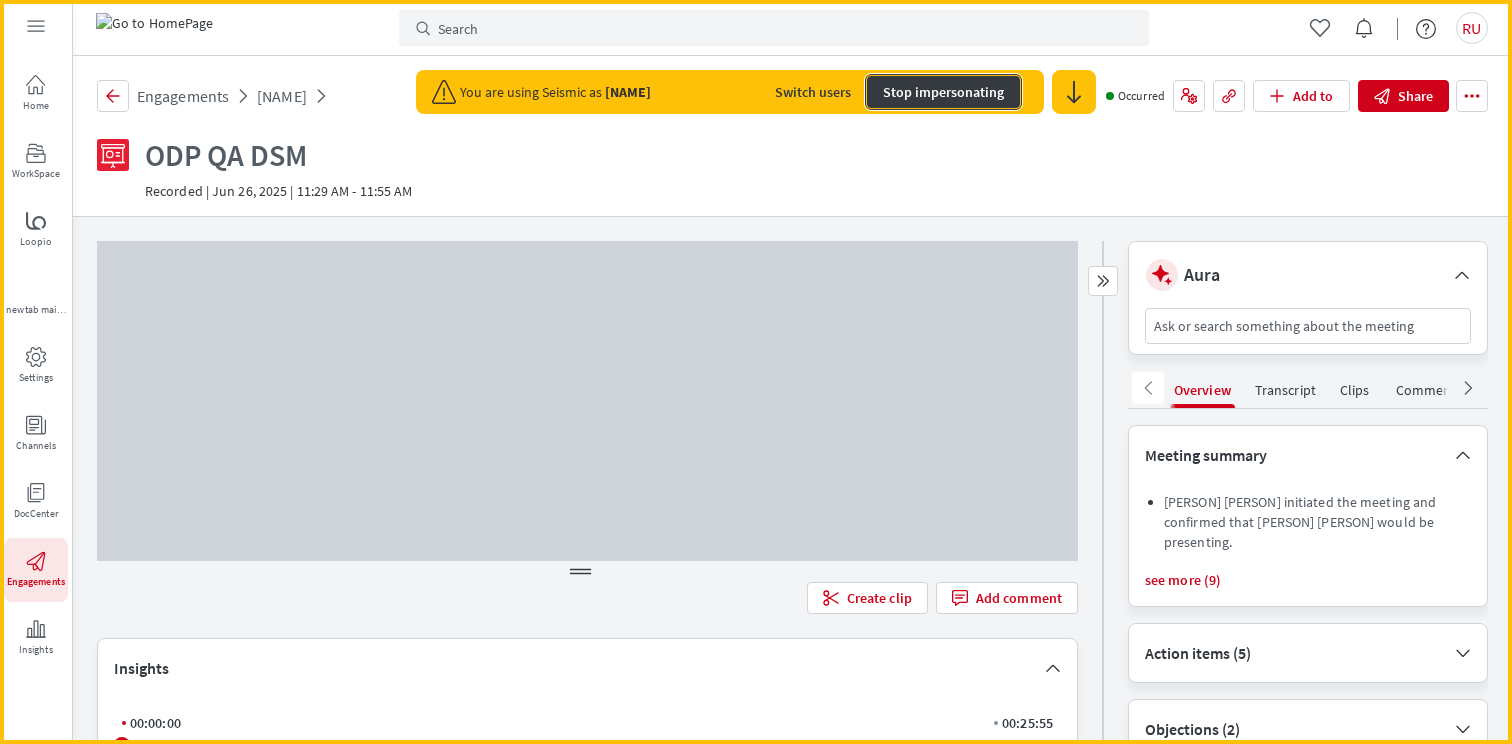click on "Stop impersonating" at bounding box center [943, 92] 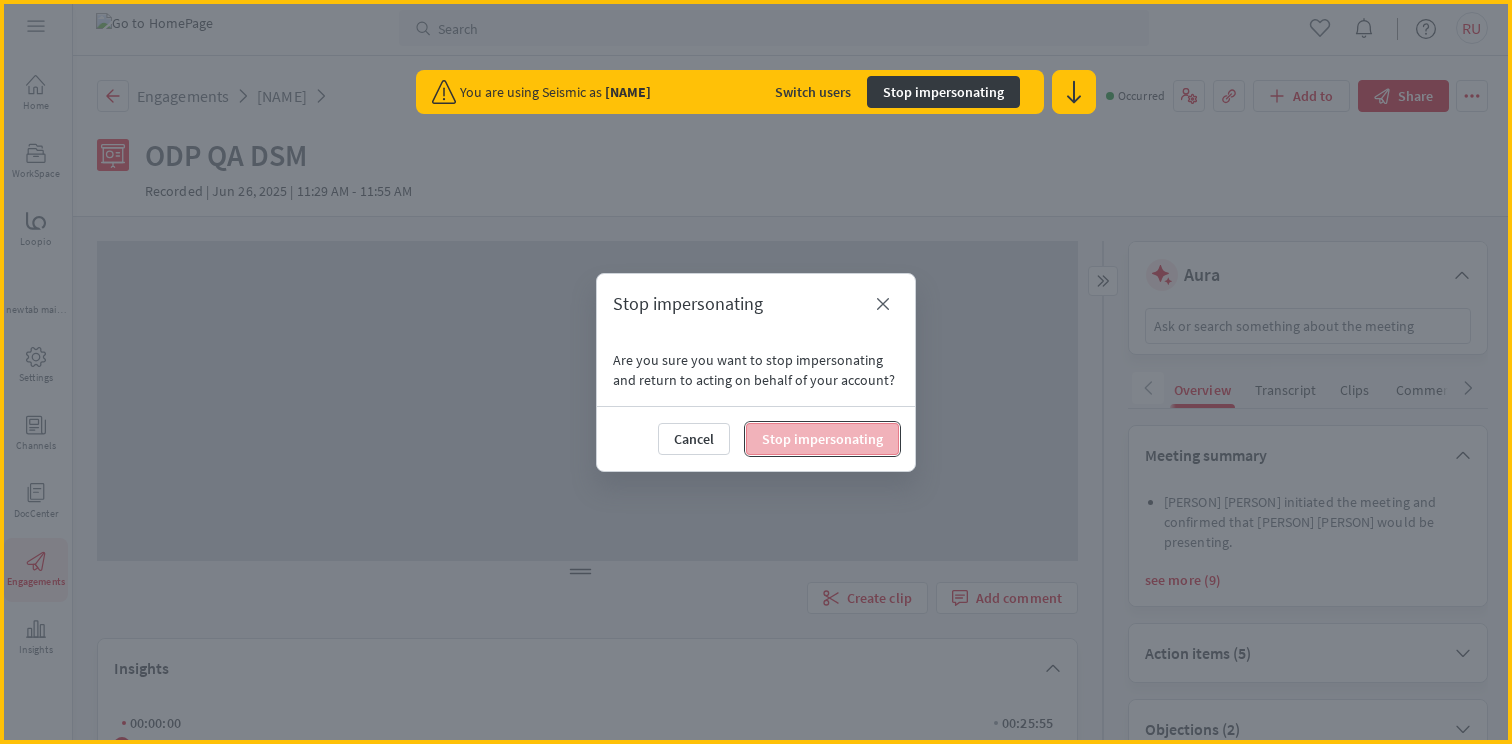 drag, startPoint x: 836, startPoint y: 438, endPoint x: 1014, endPoint y: 176, distance: 316.74594 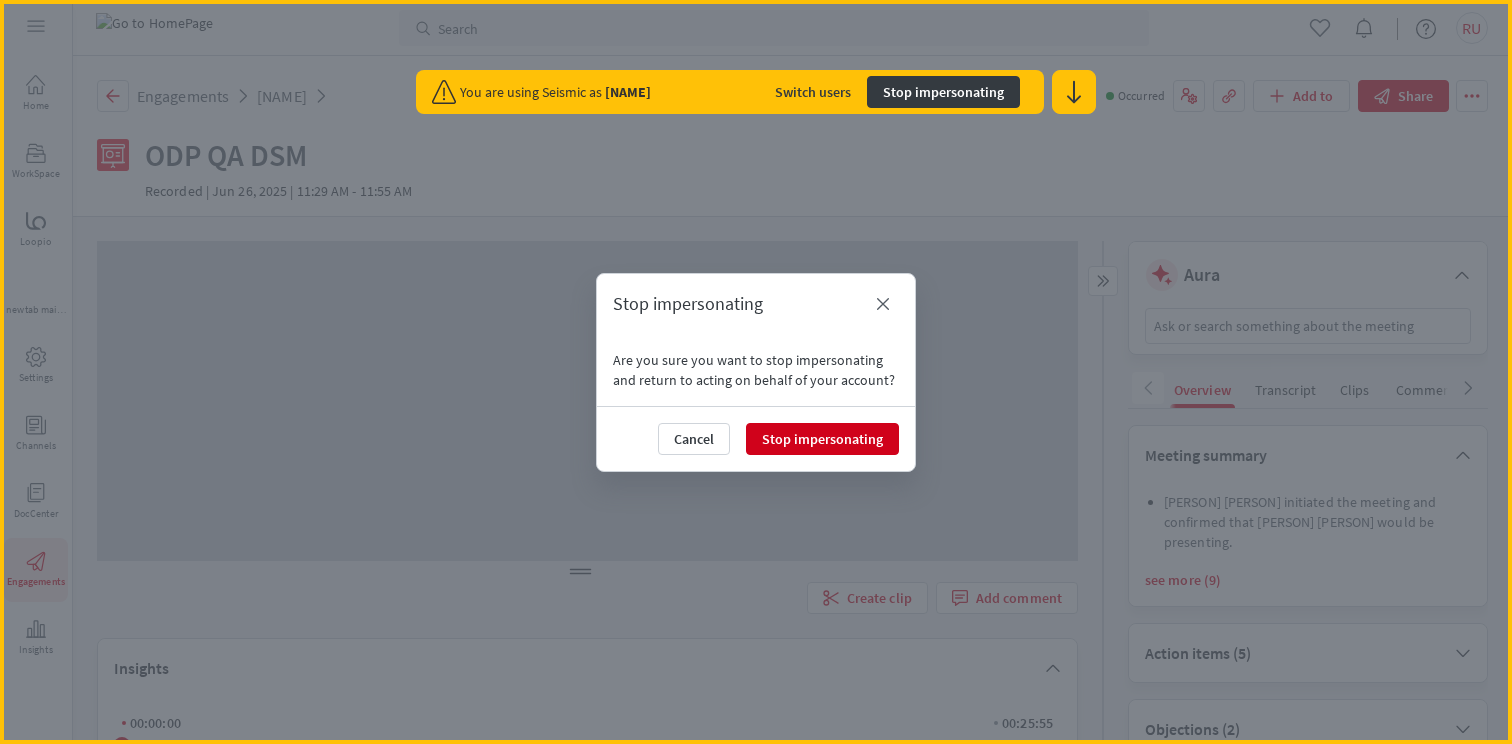 click on "Are you sure you want to stop impersonating and return to acting on behalf of your account?" at bounding box center [756, 370] 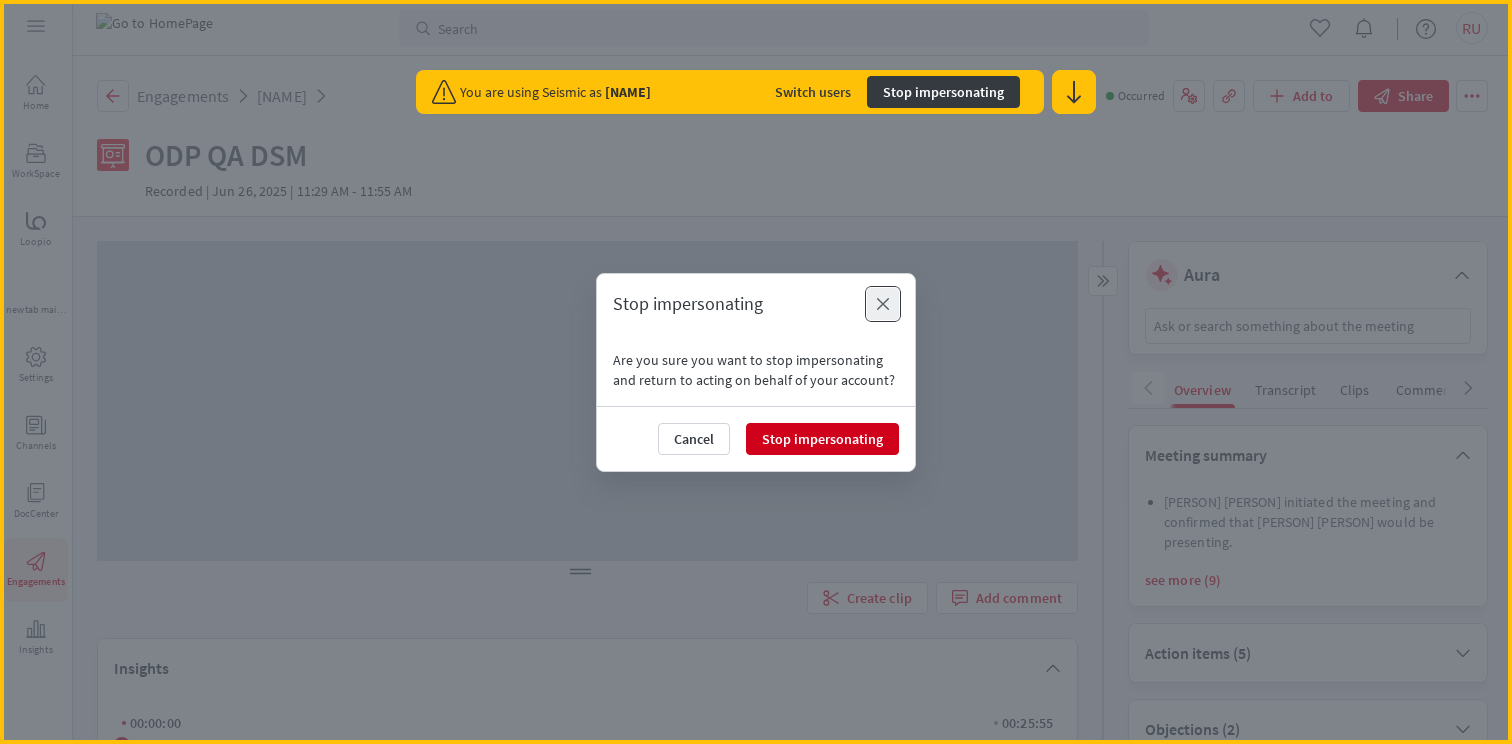 click on "Close" at bounding box center (883, 304) 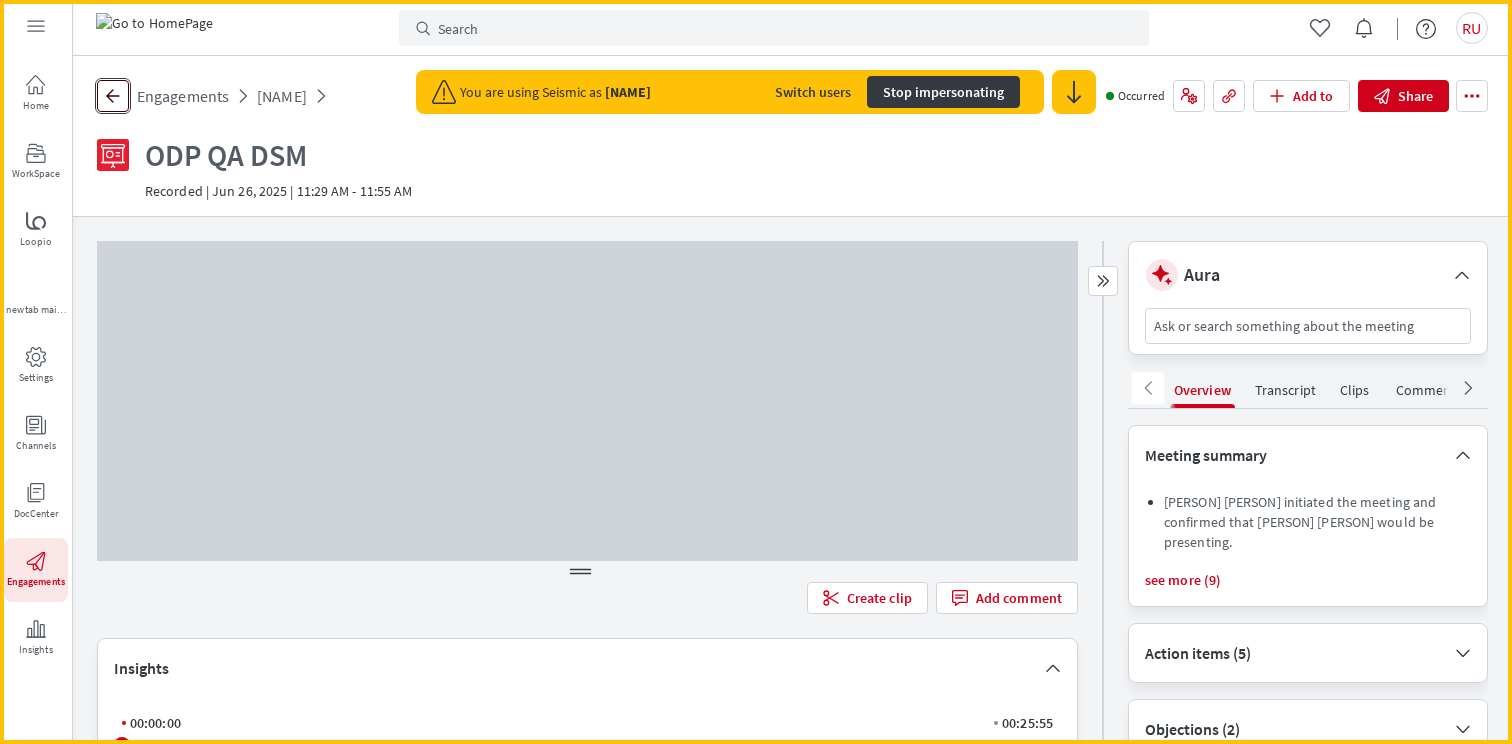 click on "Go back" at bounding box center (113, 96) 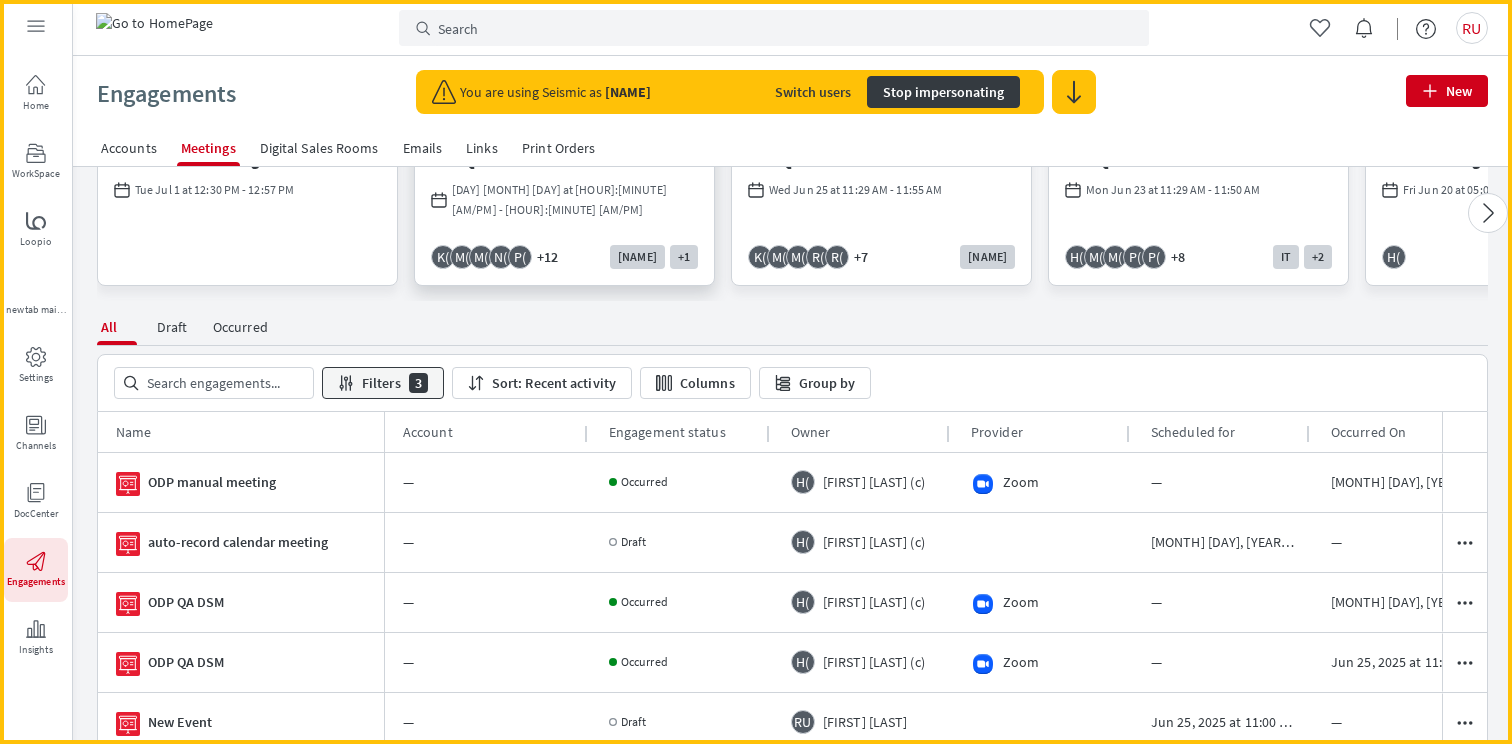 scroll, scrollTop: 296, scrollLeft: 0, axis: vertical 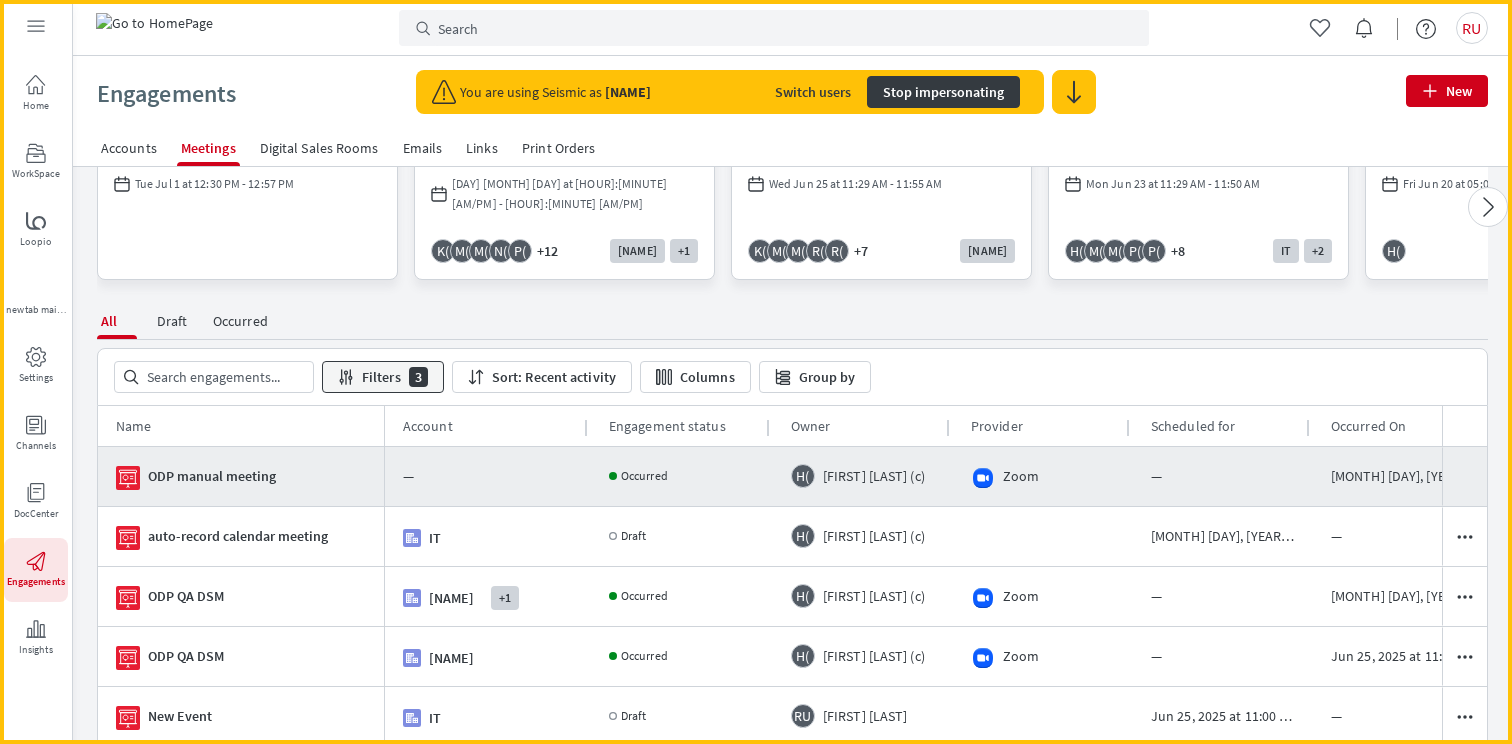 click on "ODP manual meeting" at bounding box center (241, 477) 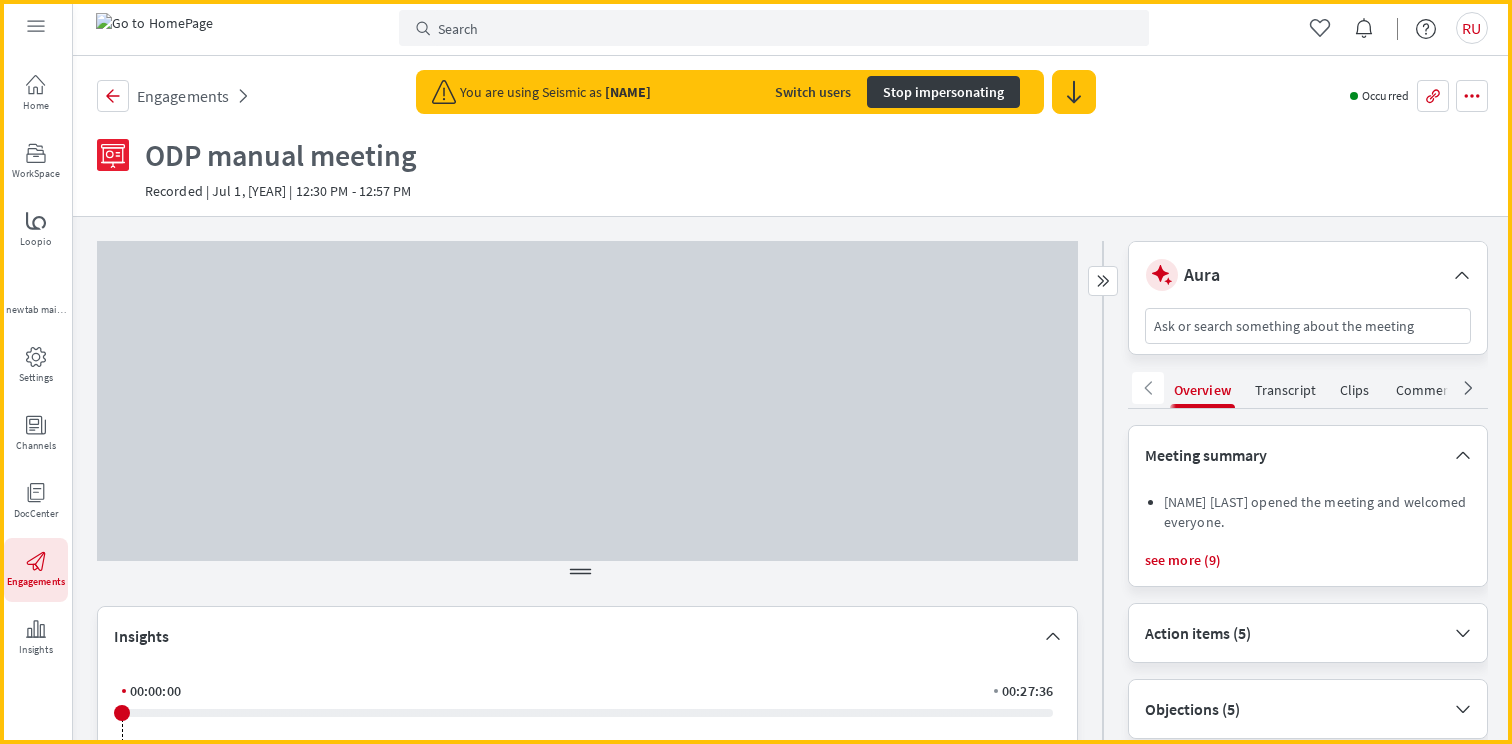 scroll, scrollTop: 0, scrollLeft: 0, axis: both 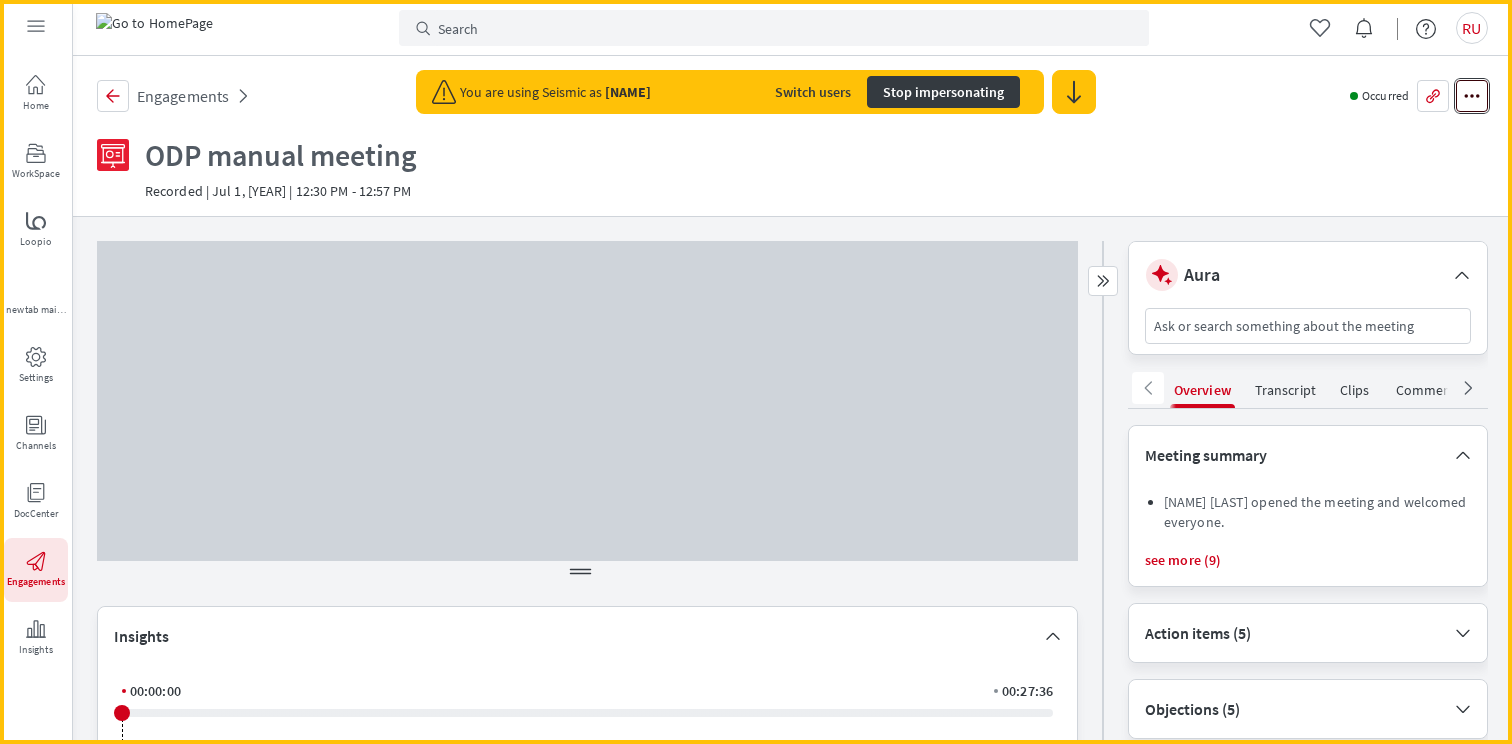 click on "More actions" at bounding box center (1472, 96) 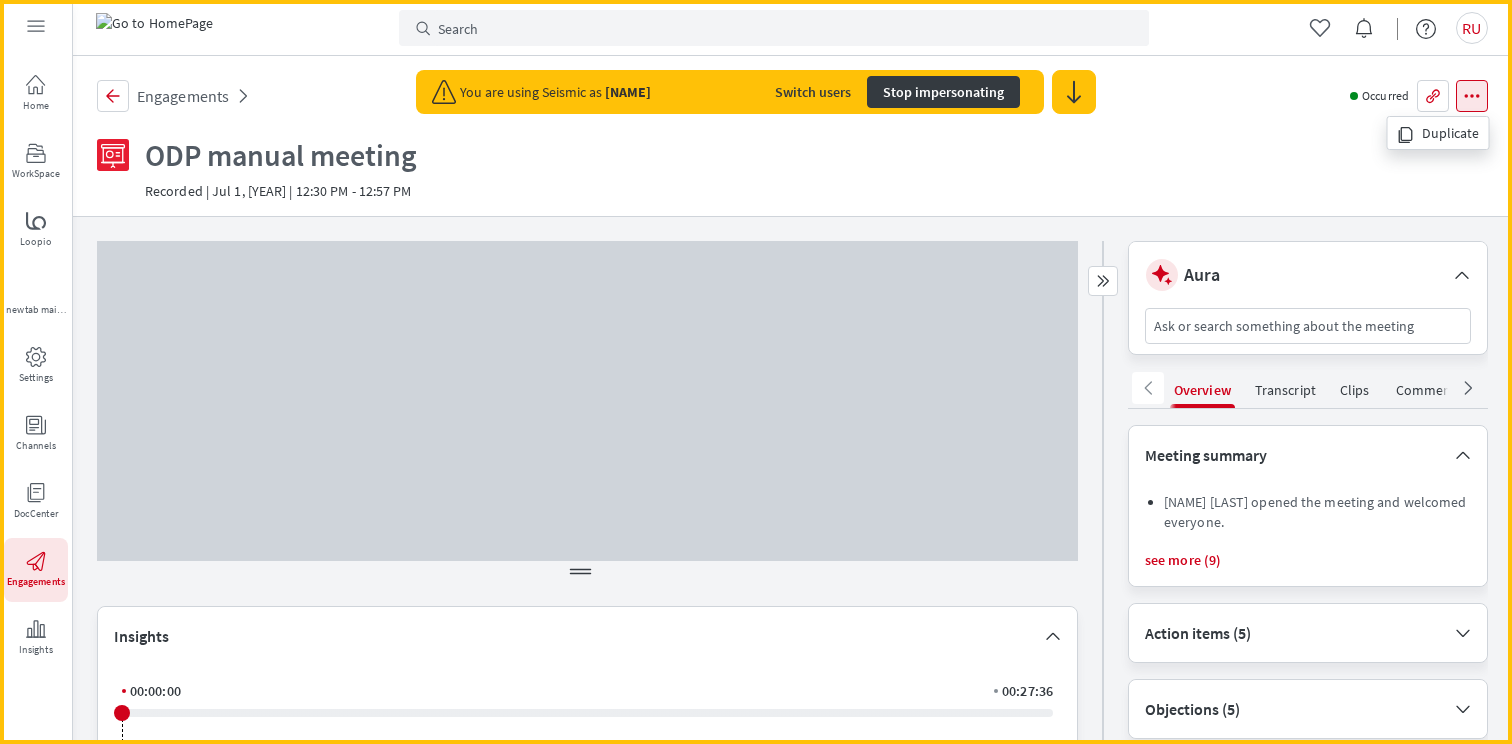 type 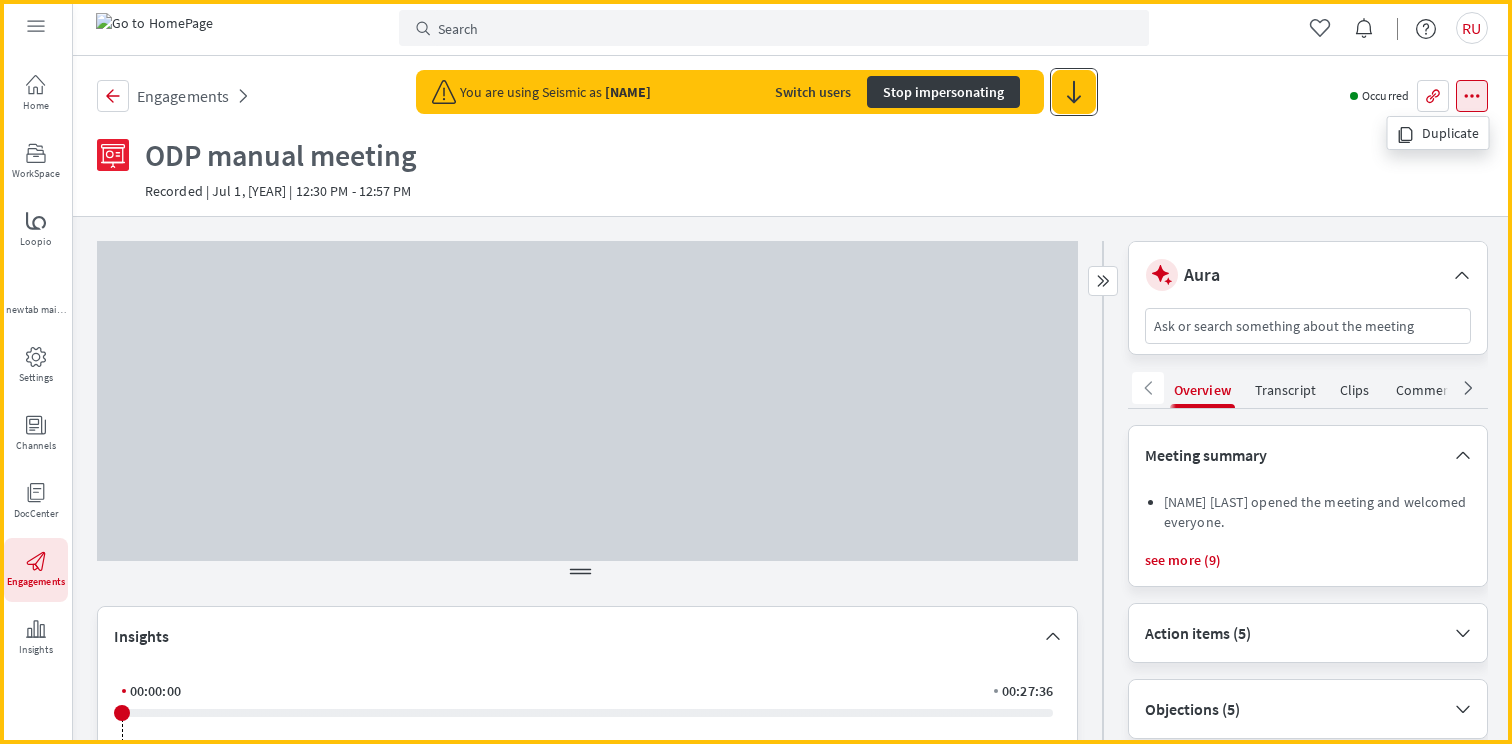 click on "arrow" at bounding box center [1074, 92] 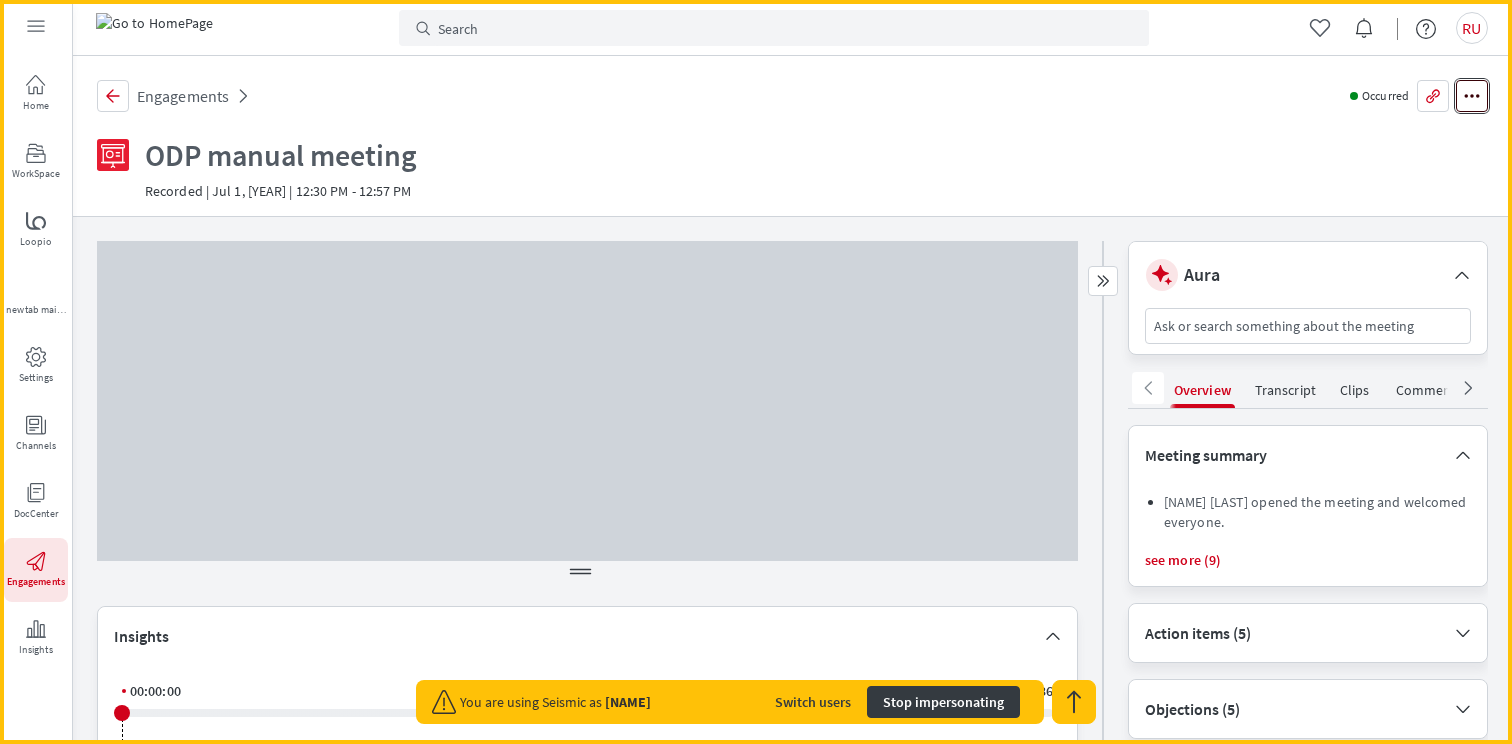 click on "More actions" at bounding box center [1472, 96] 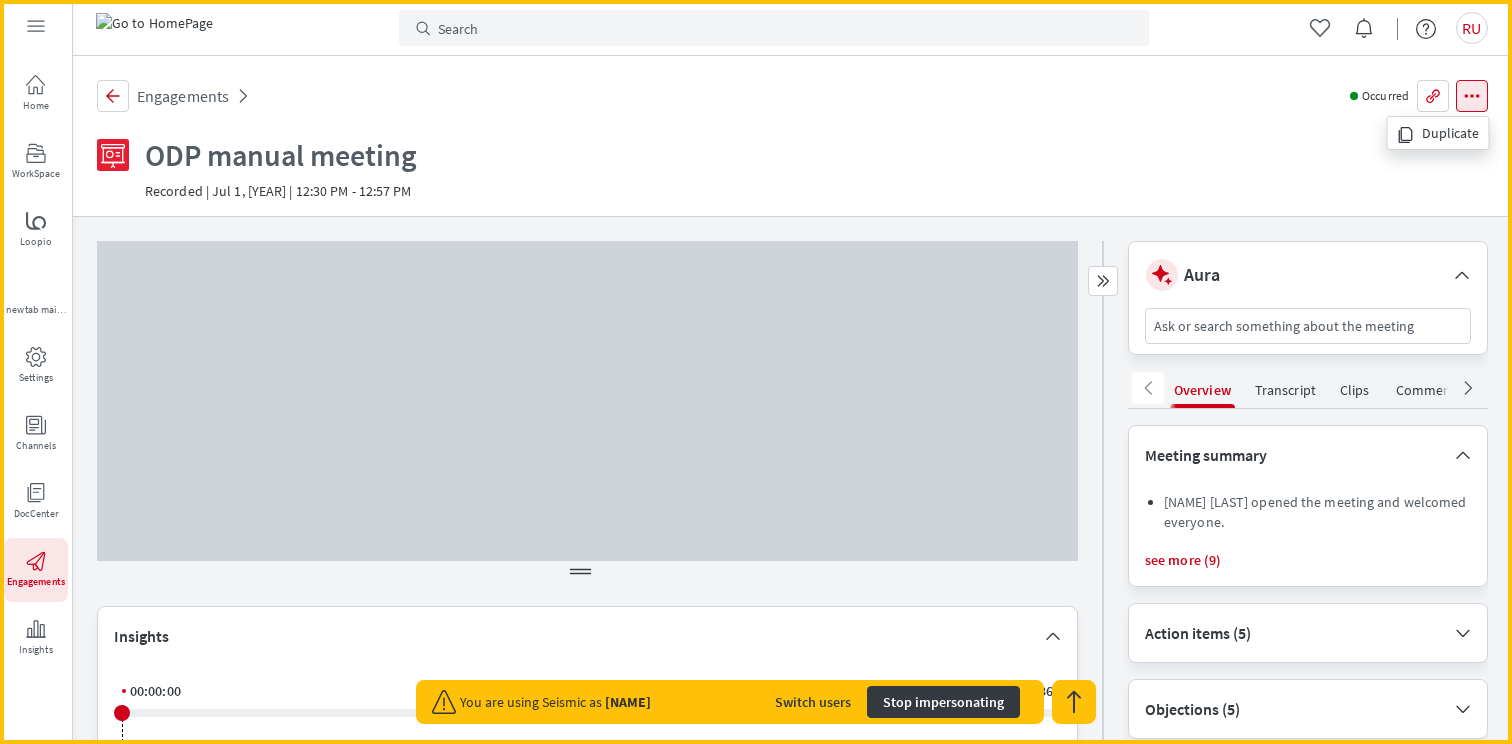 type 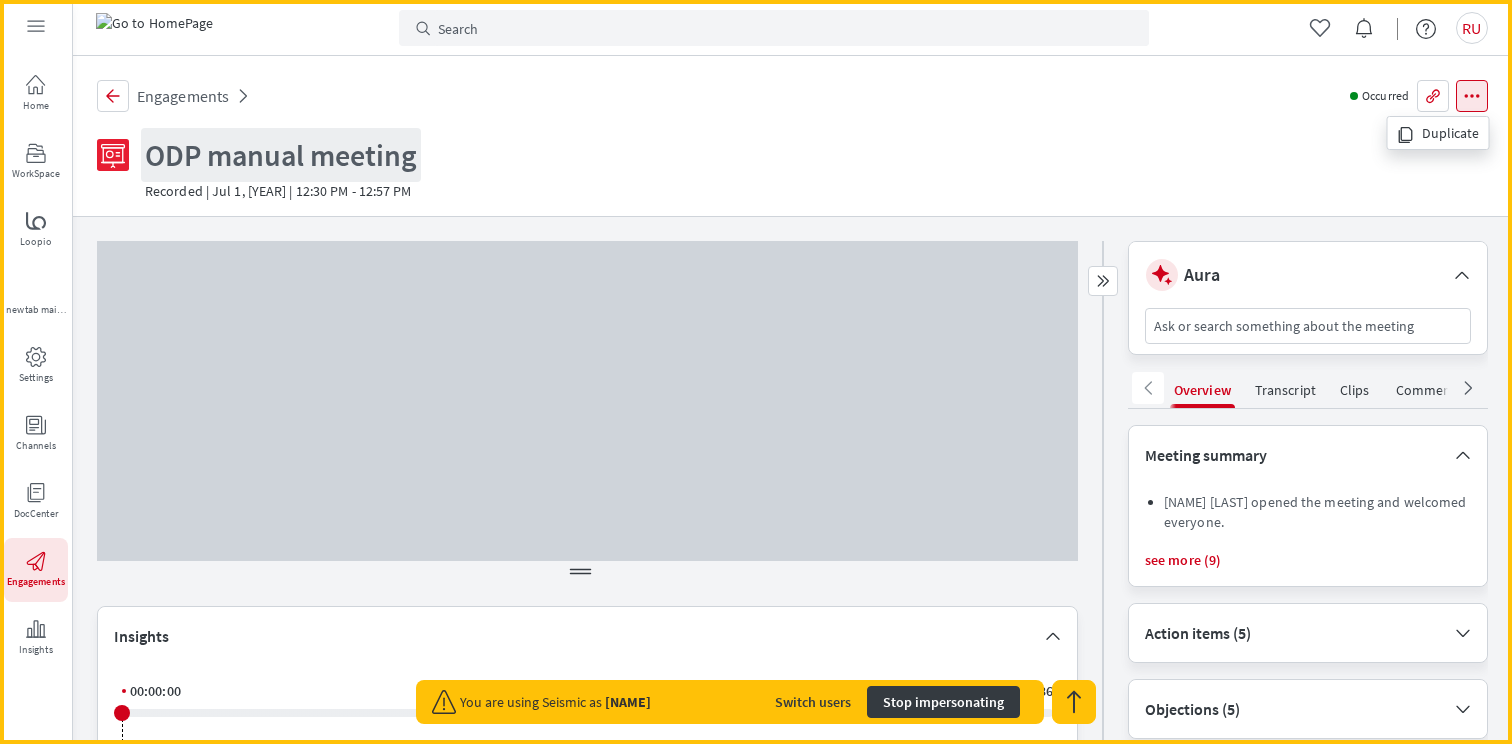 click on "ODP manual meeting" at bounding box center (281, 155) 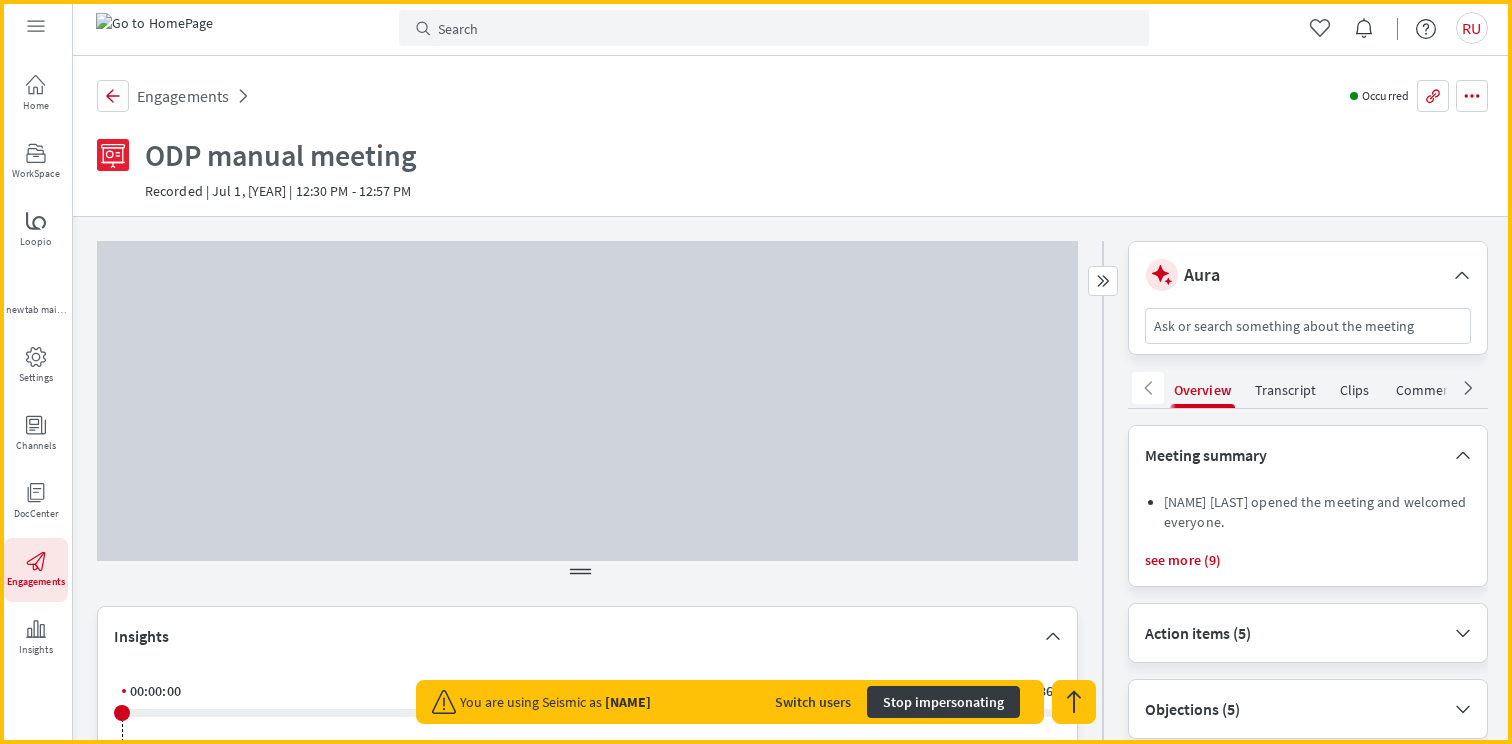 click on "Go back Engagements Occurred Share with colleagues More actions ODP manual meeting Recorded | Jul 1, 2025 | 12:30 PM - 12:57 PM" at bounding box center [792, 136] 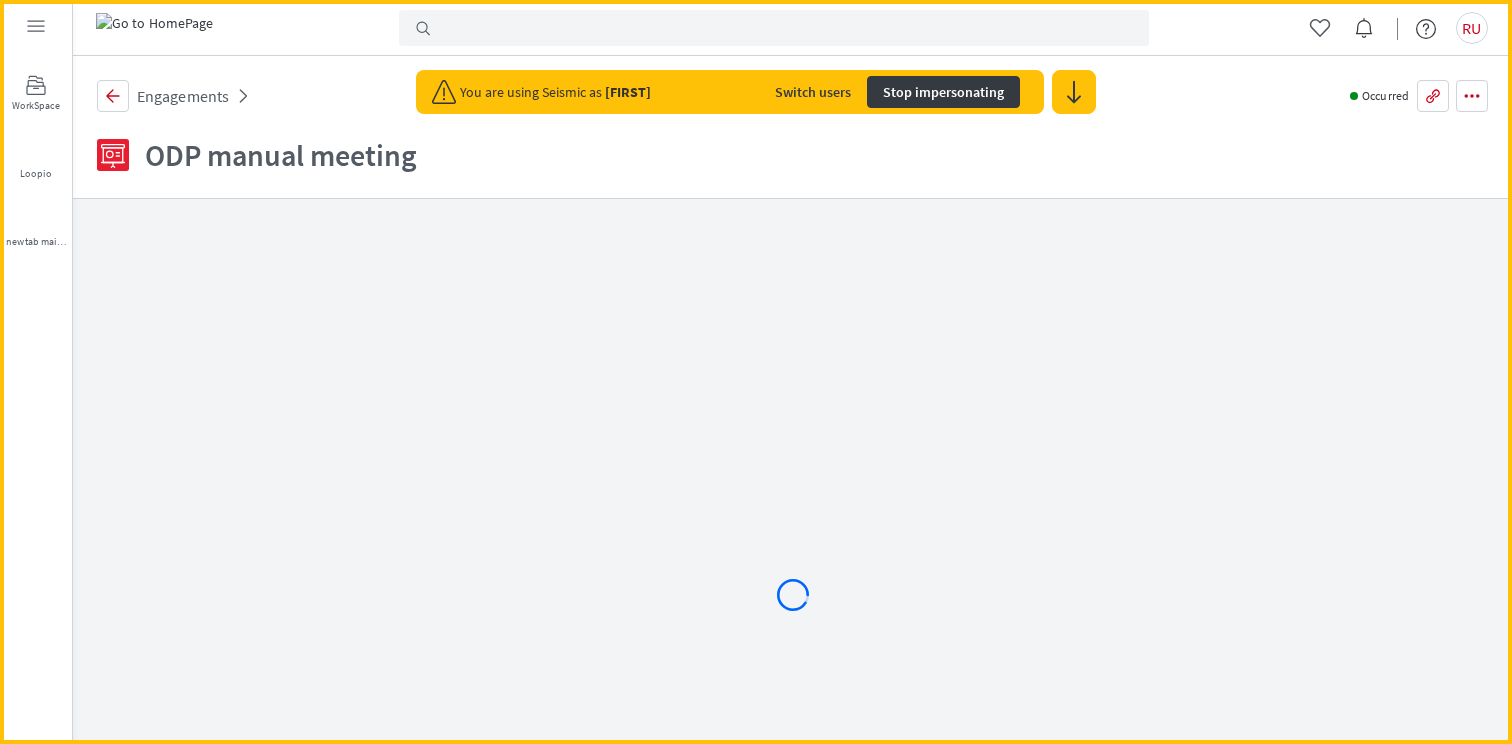 scroll, scrollTop: 0, scrollLeft: 0, axis: both 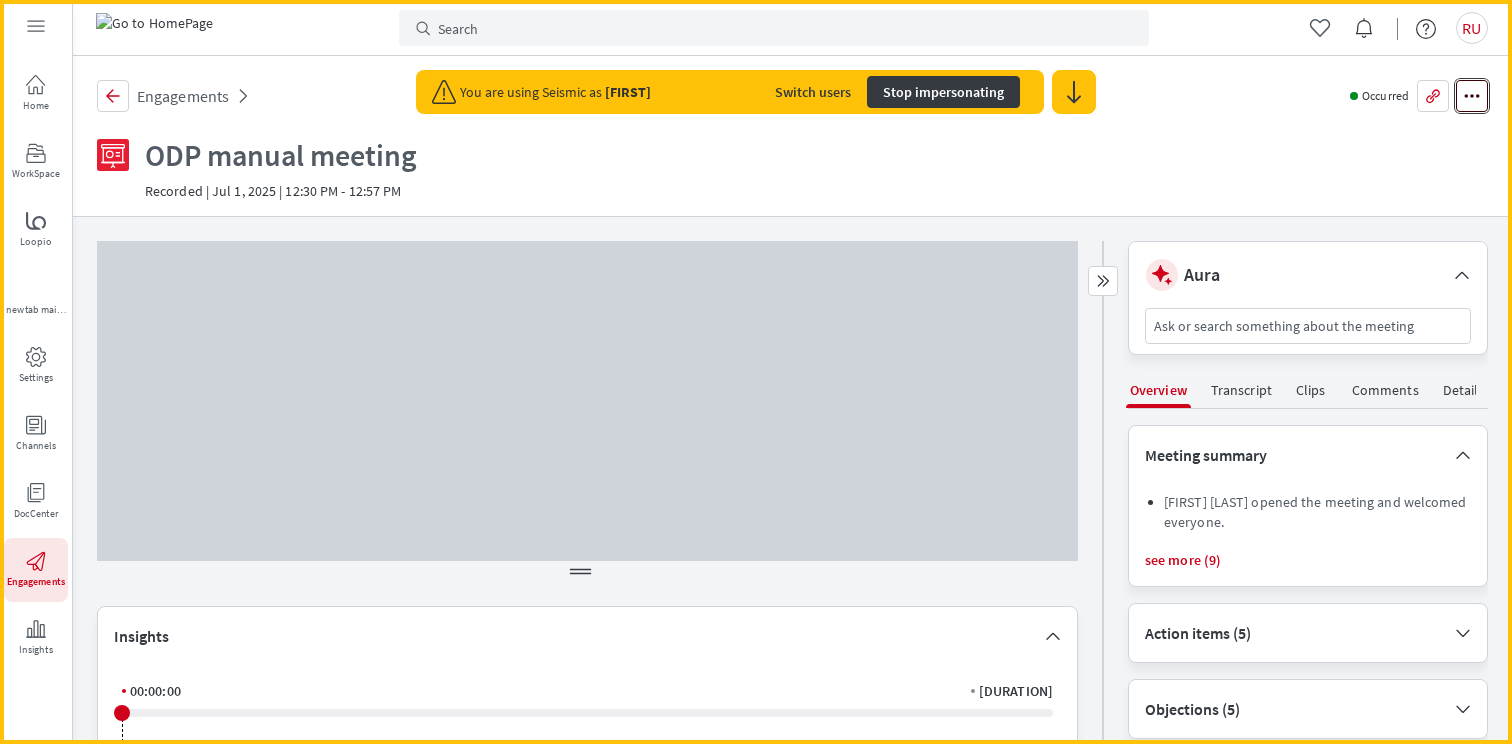 click on "More actions" at bounding box center [1472, 96] 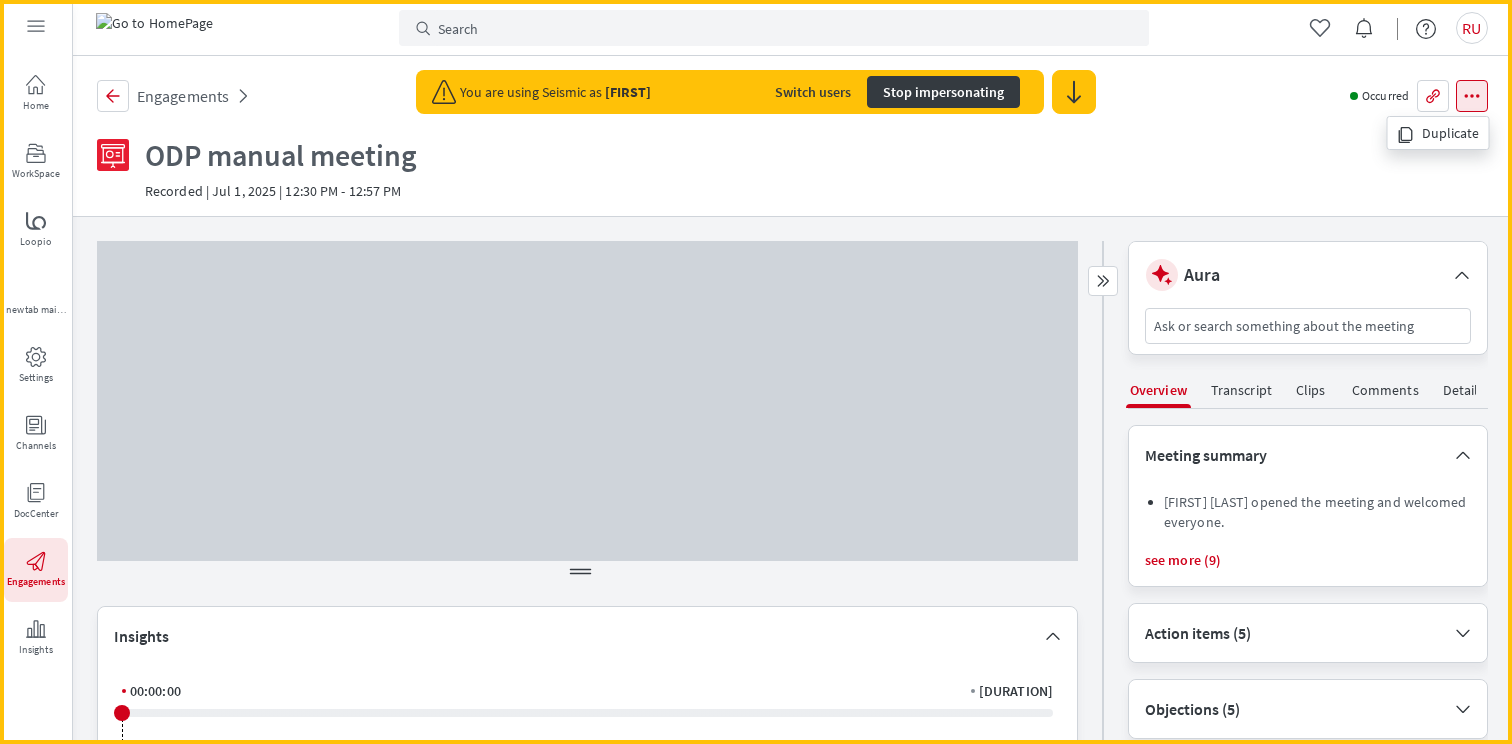 click on "Occurred" at bounding box center [1385, 96] 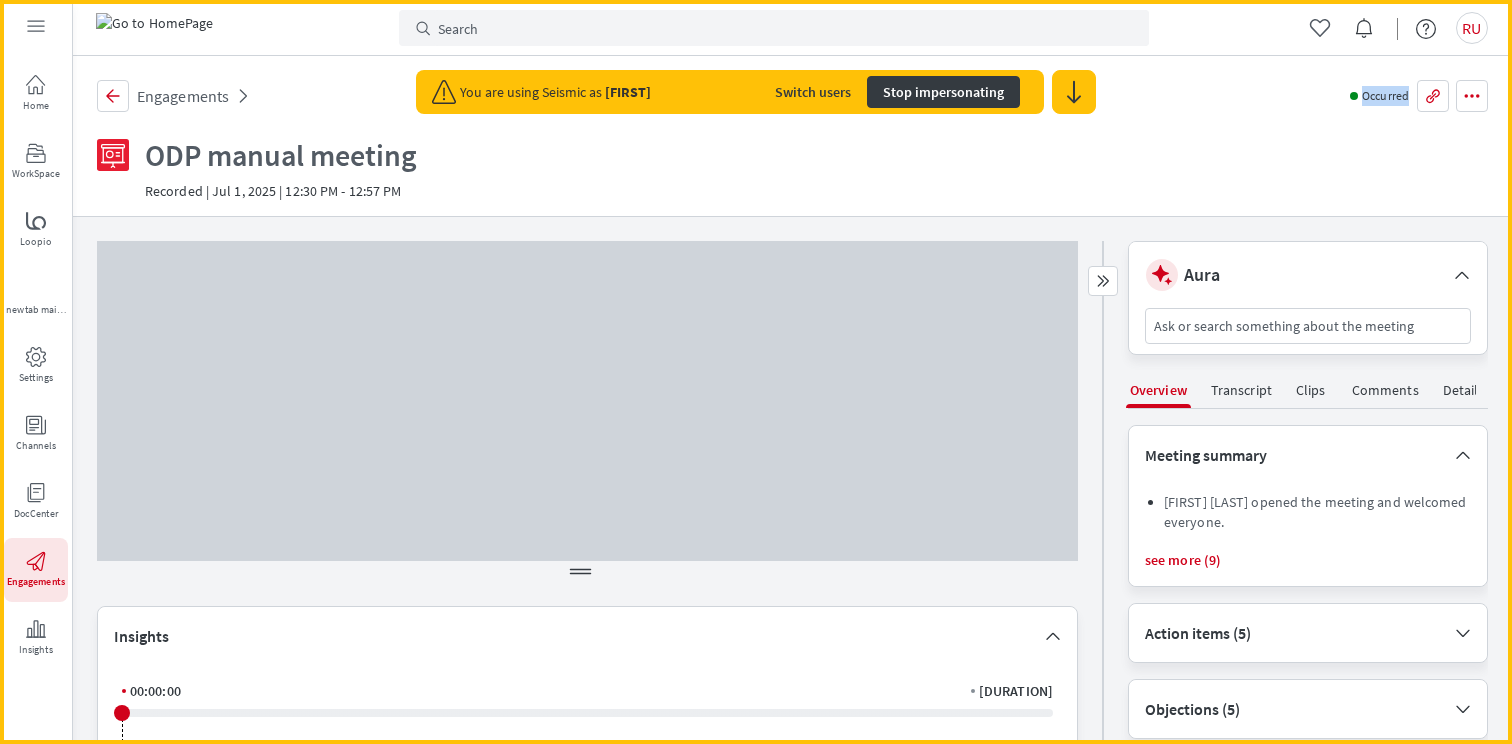 click on "Occurred" at bounding box center (1385, 96) 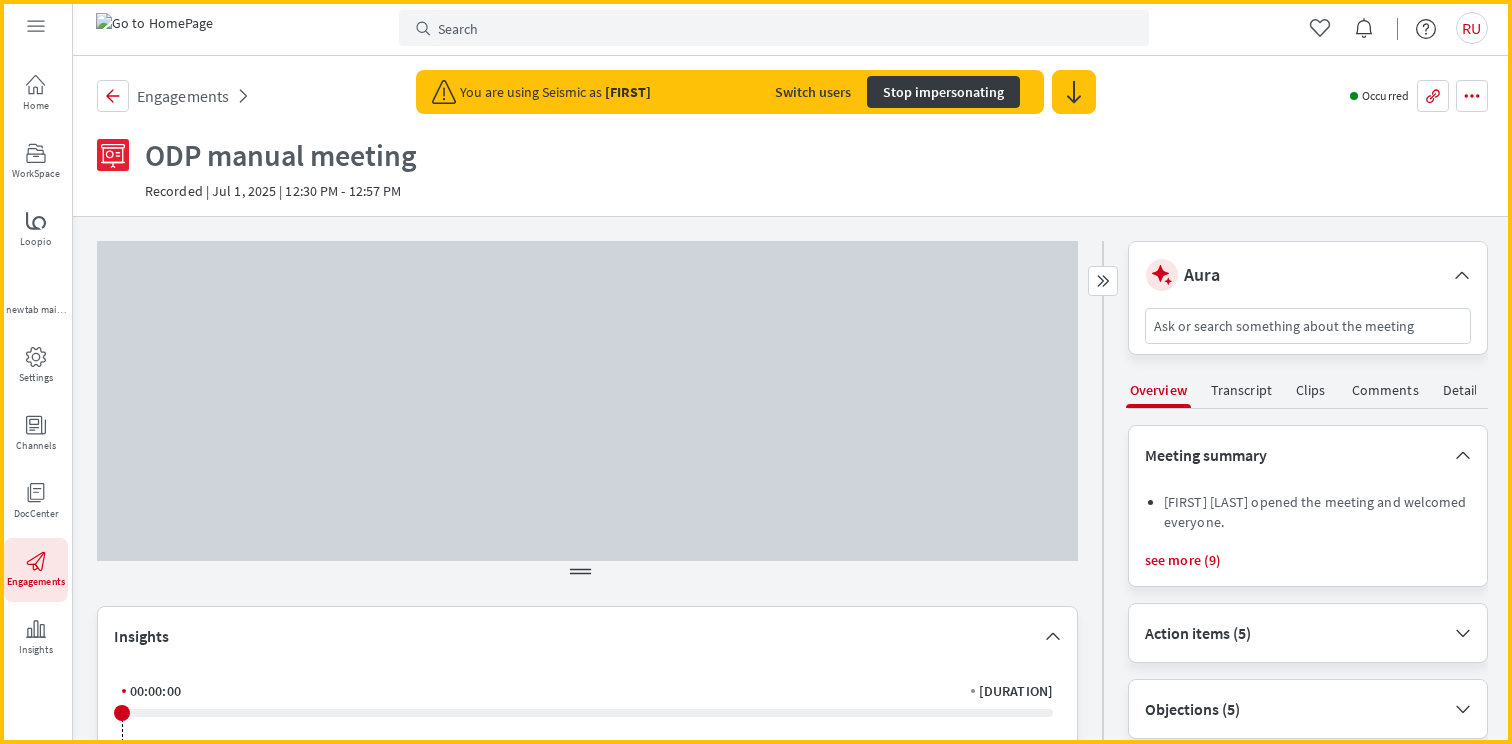 click on "Go back Engagements" at bounding box center (723, 96) 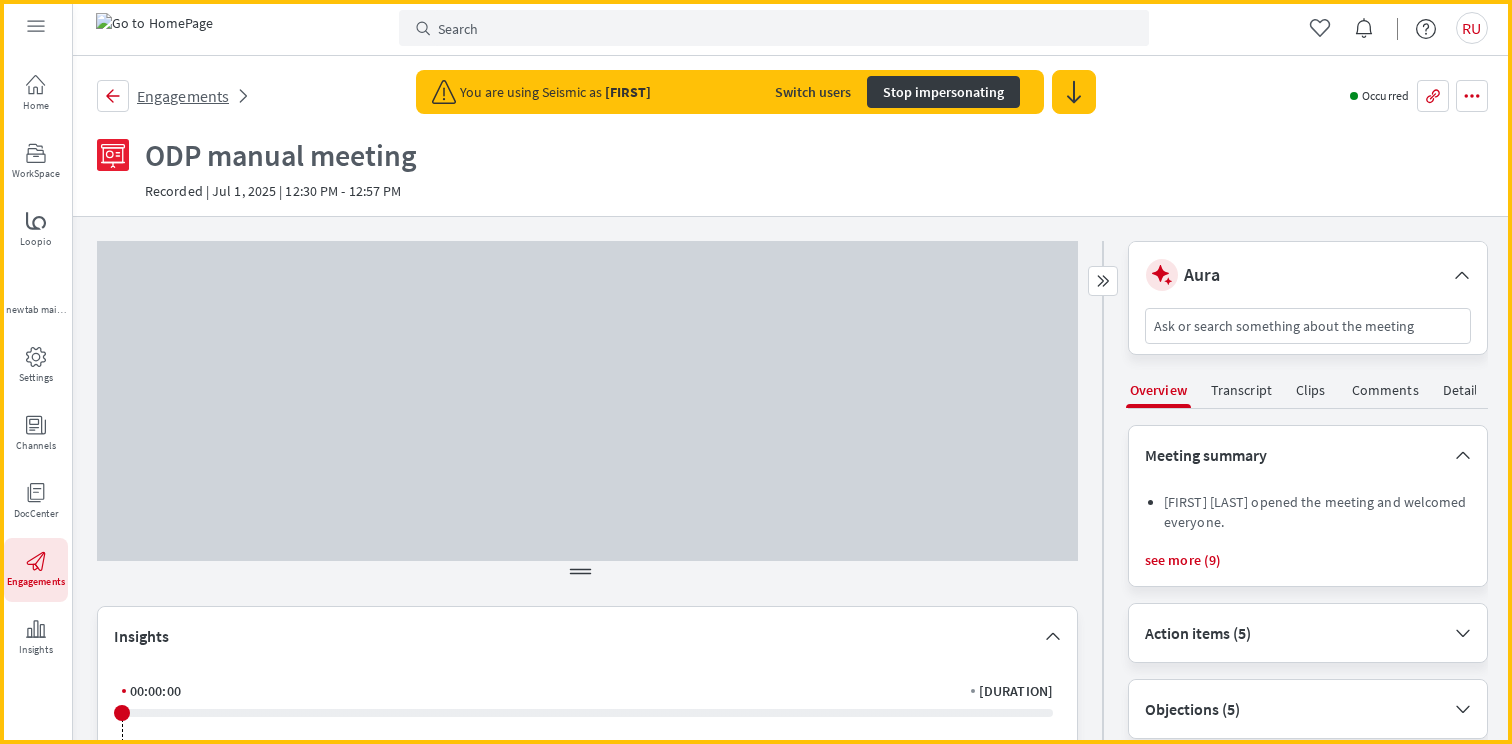 click on "Engagements" at bounding box center (183, 96) 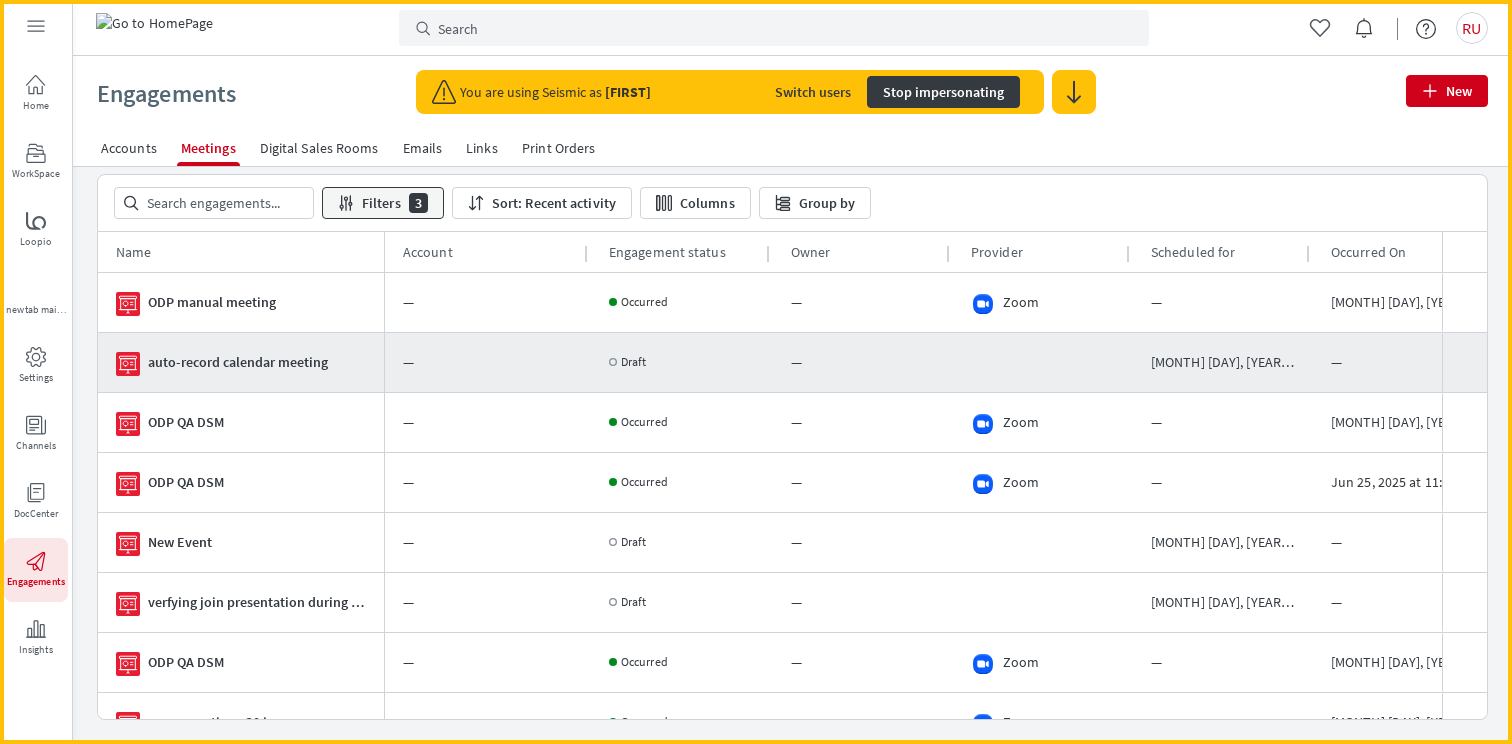 scroll, scrollTop: 417, scrollLeft: 0, axis: vertical 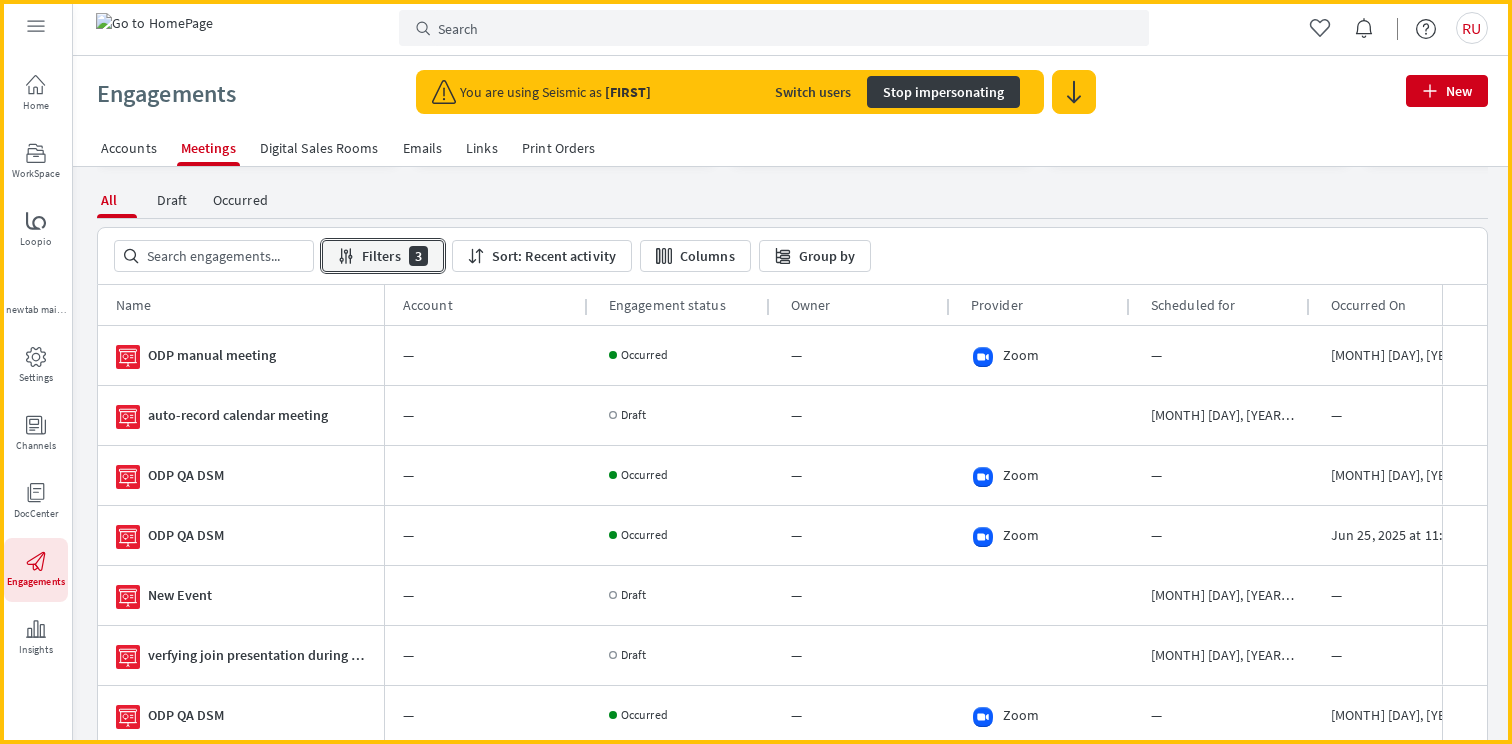 click on "Filters 3" at bounding box center (383, 256) 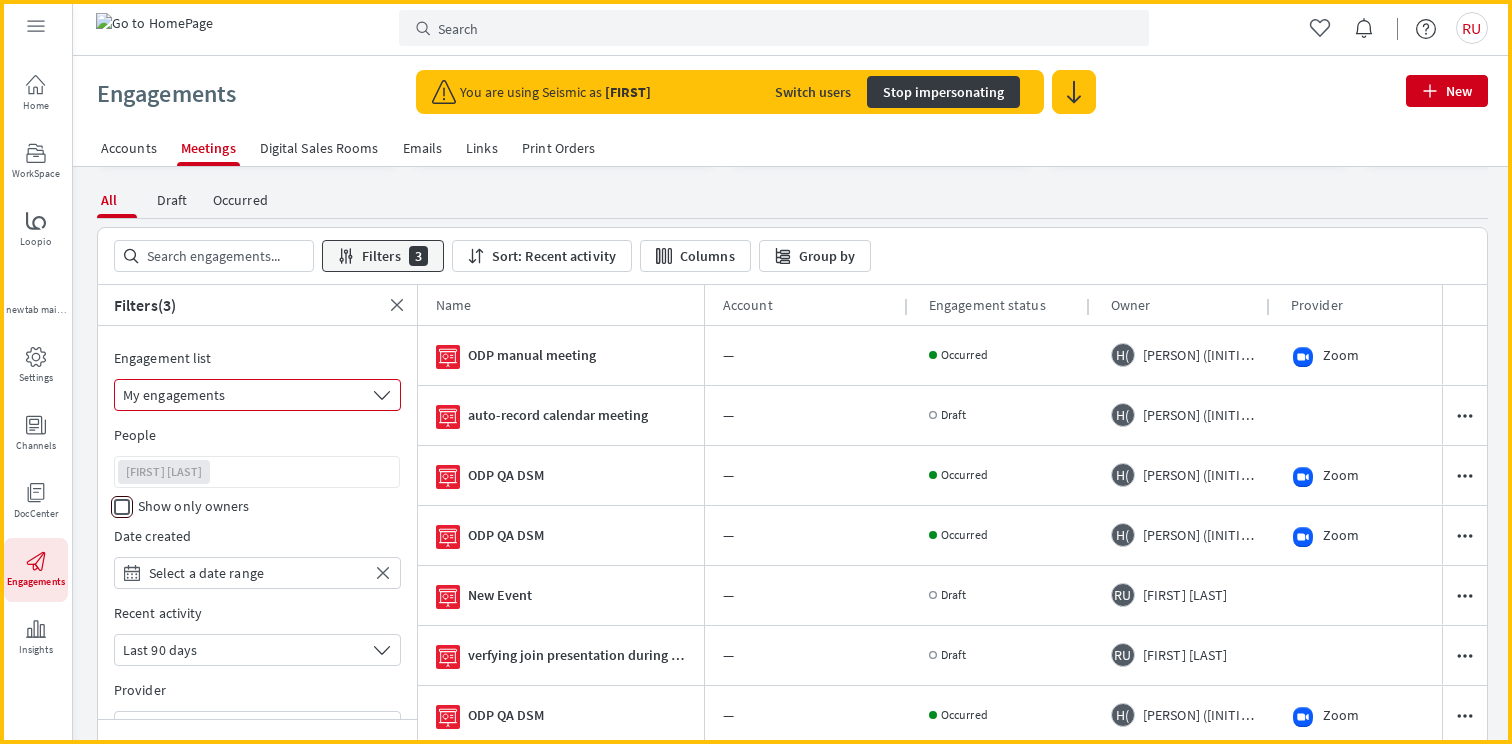 click on "Show only owners" at bounding box center (122, 507) 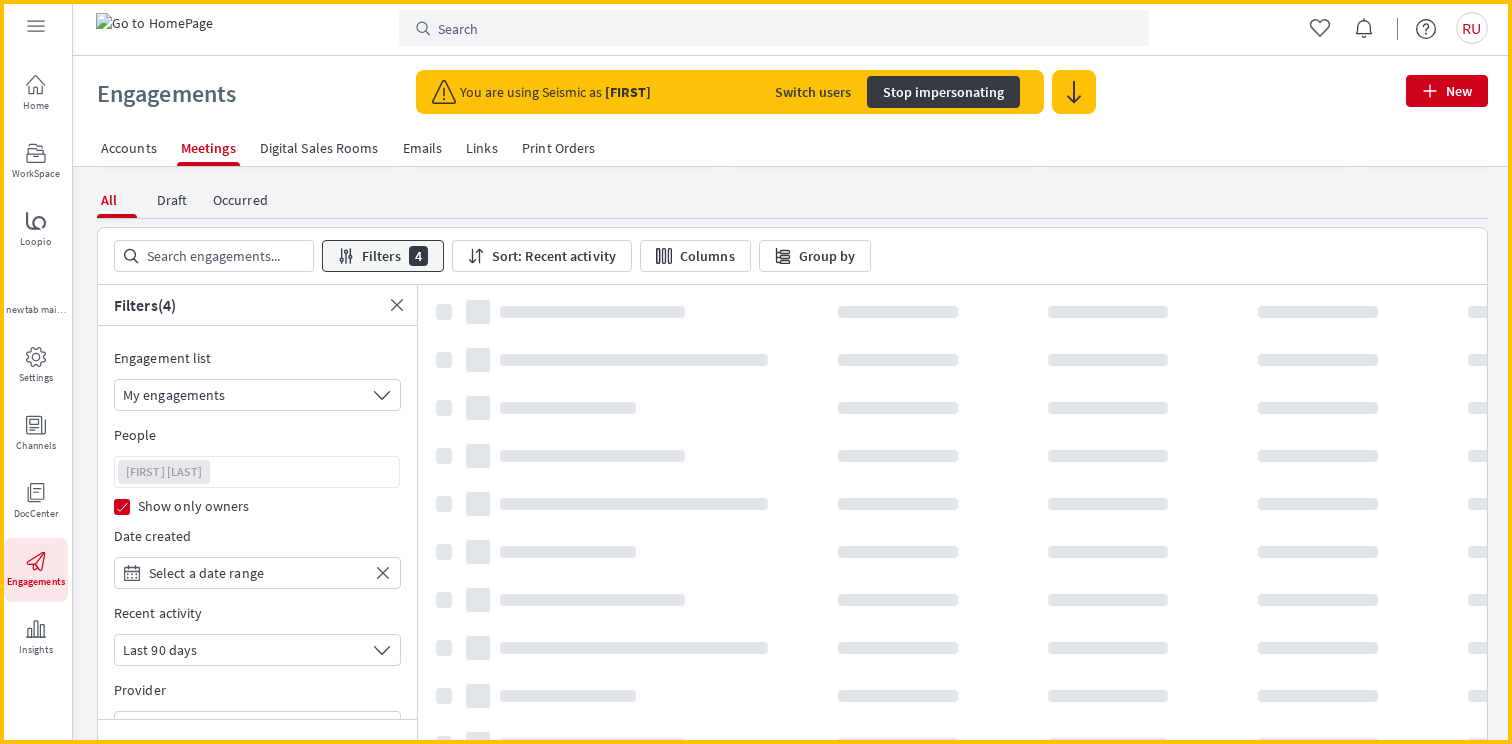 click on "Engagement list My engagements People [FIRST] [LAST]   Show only owners Date created Open date picker Select a date range   ,   -   ,   Clear value Recent activity Last 90 days   Provider All   Show meetings only with recording   Hide meetings with less than 5 mins of recording Engagement status All  Scheduled for Open date picker Select a date range   ,   -   ,   Clear value   Show only archived engagements" at bounding box center (257, 522) 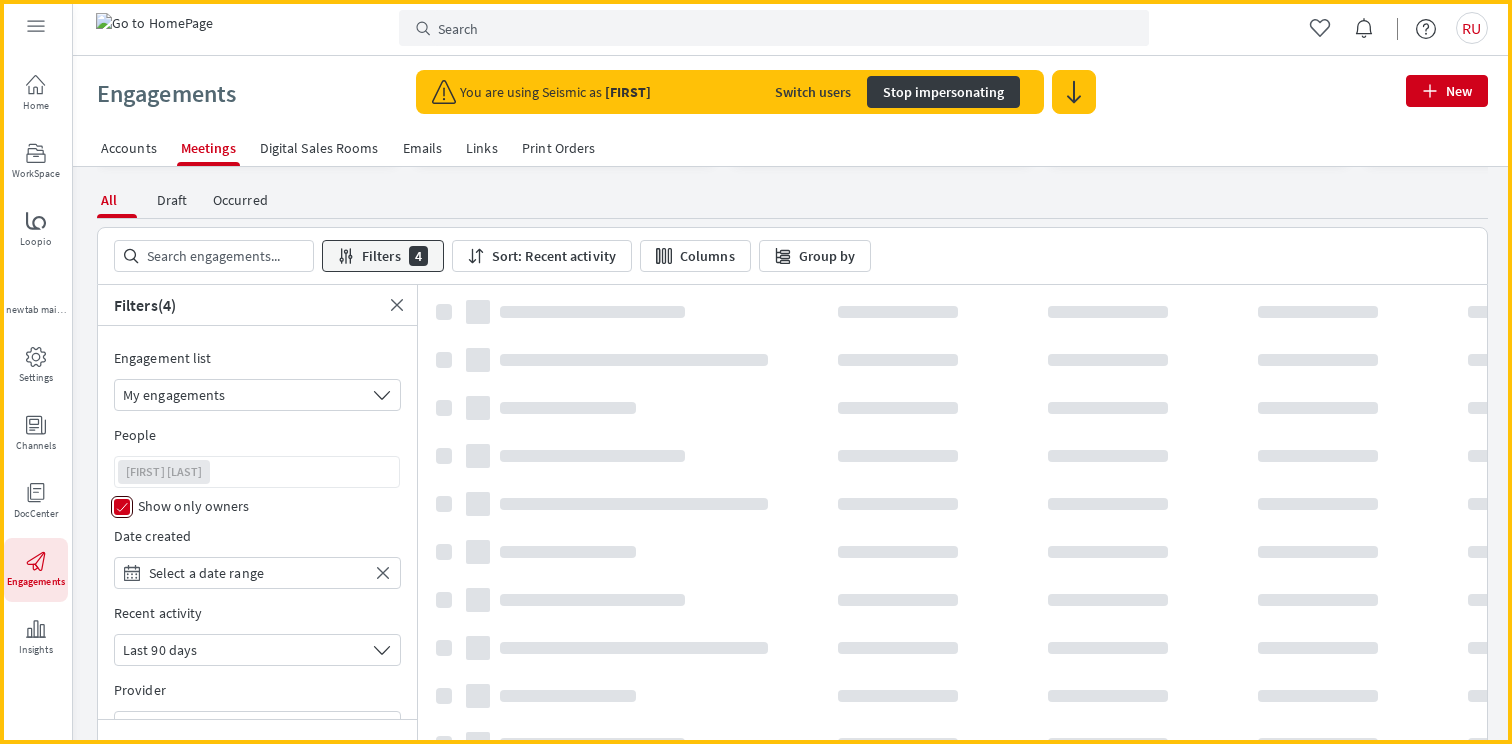 click on "Show only owners" at bounding box center [122, 507] 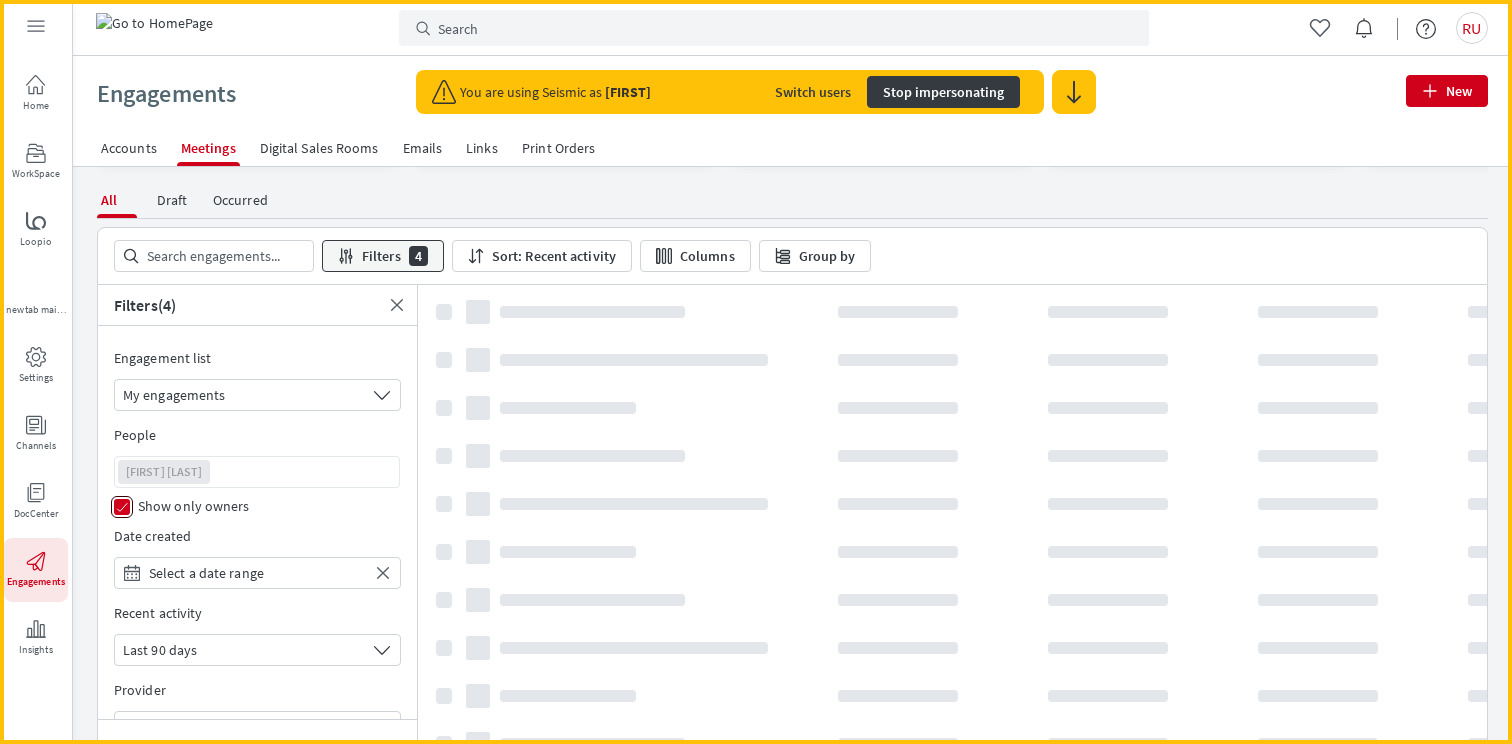 checkbox on "false" 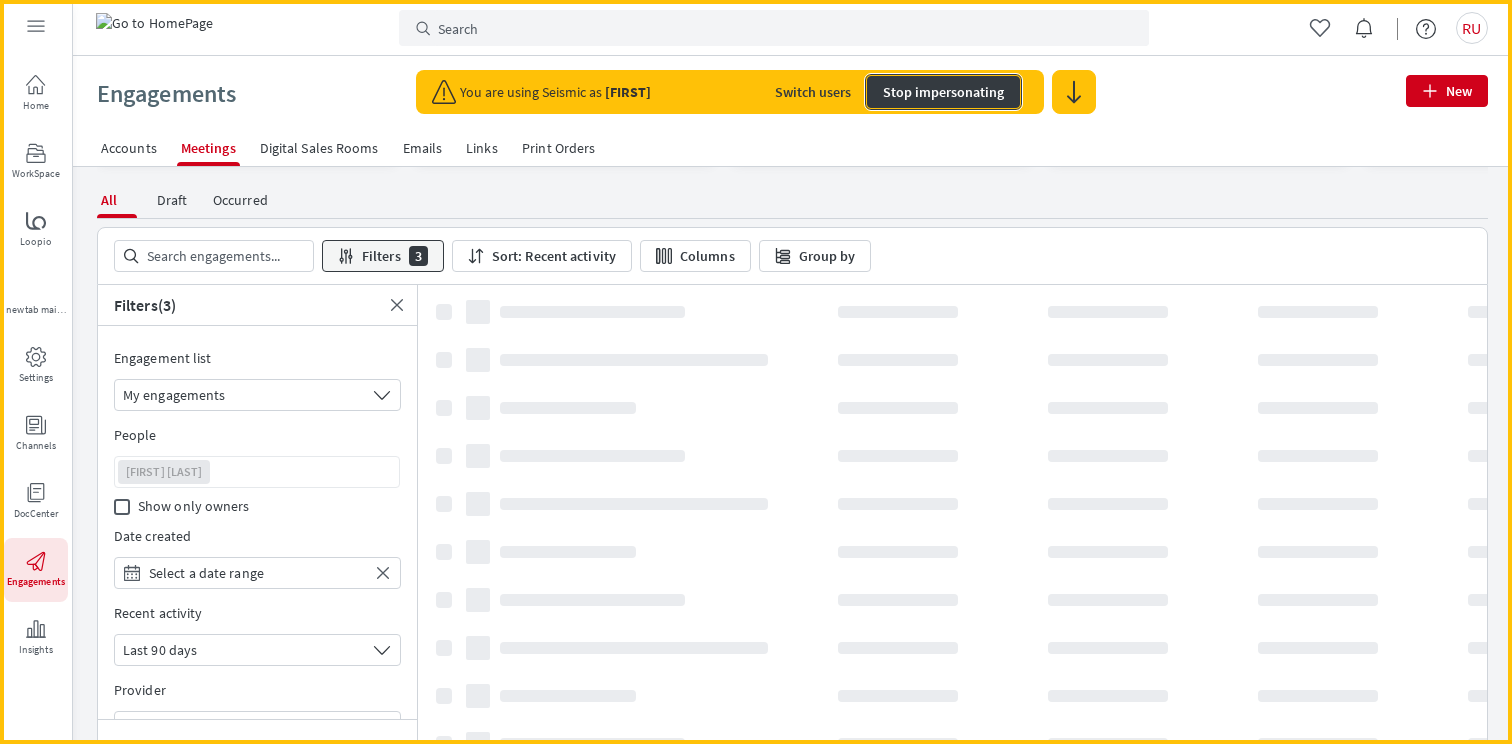 click on "Stop impersonating" at bounding box center [943, 92] 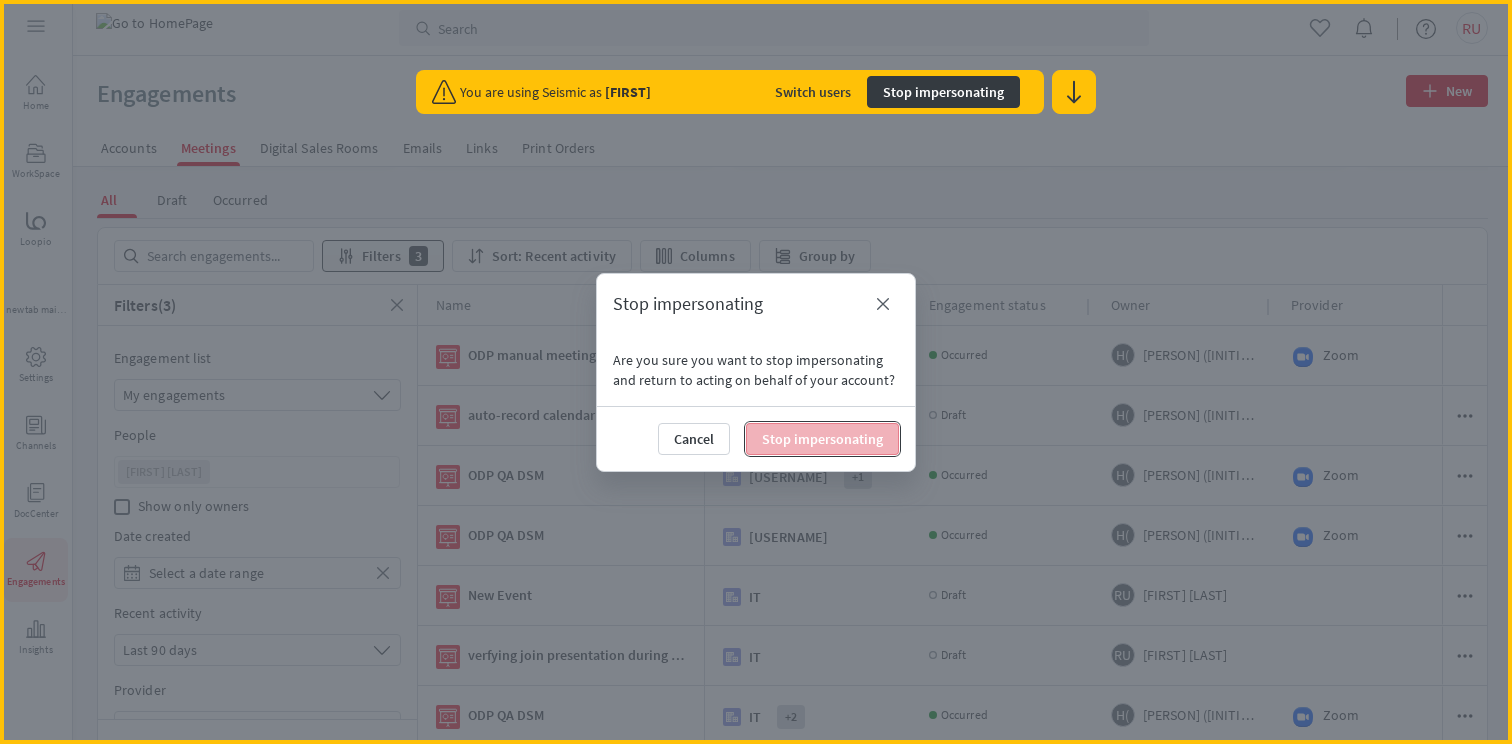 click on "Stop impersonating" at bounding box center [822, 439] 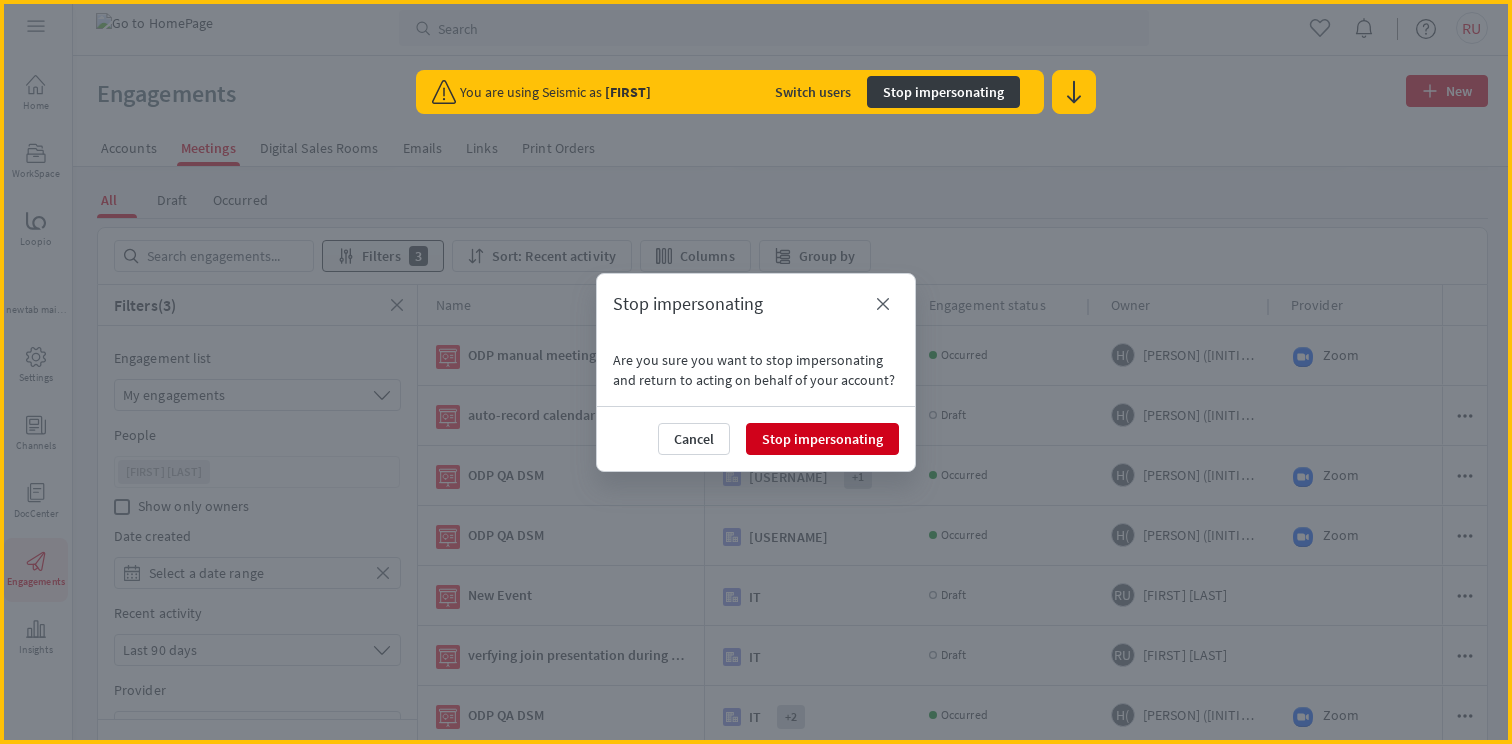 click on "Stop impersonating Close Are you sure you want to stop impersonating and return to acting on behalf of your account? Cancel Stop impersonating" at bounding box center [756, 372] 